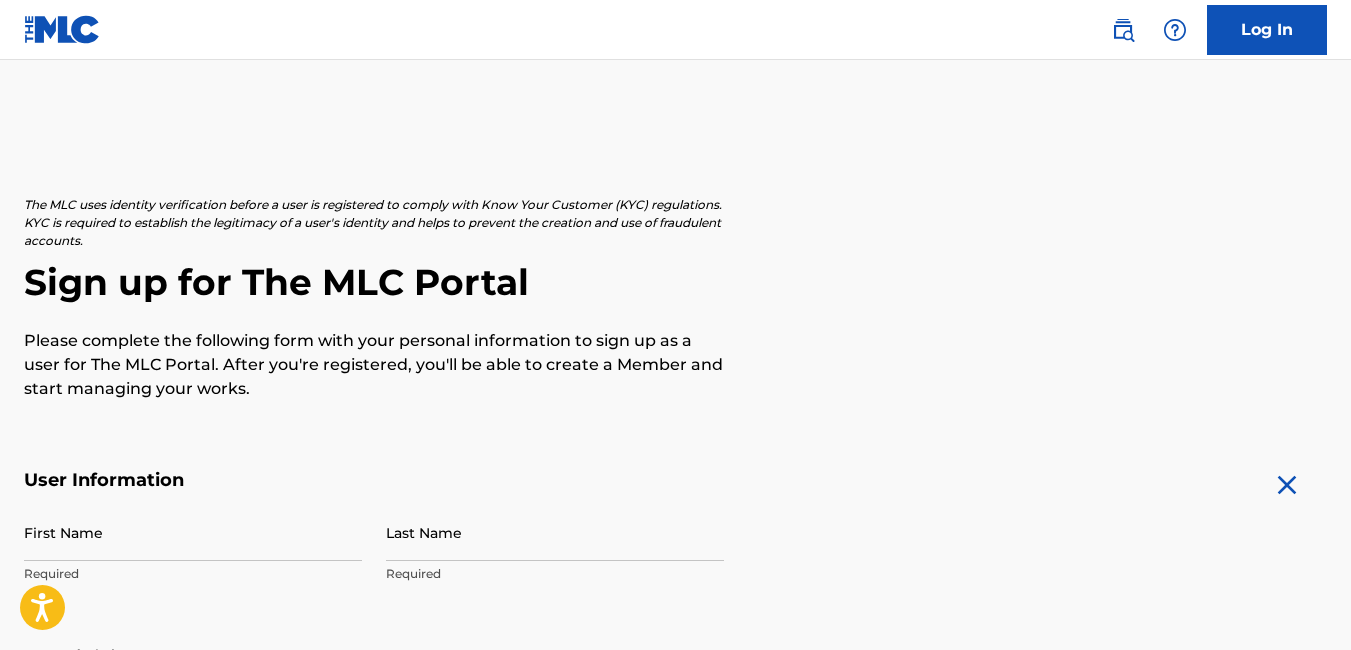 click on "Log In" at bounding box center [1267, 30] 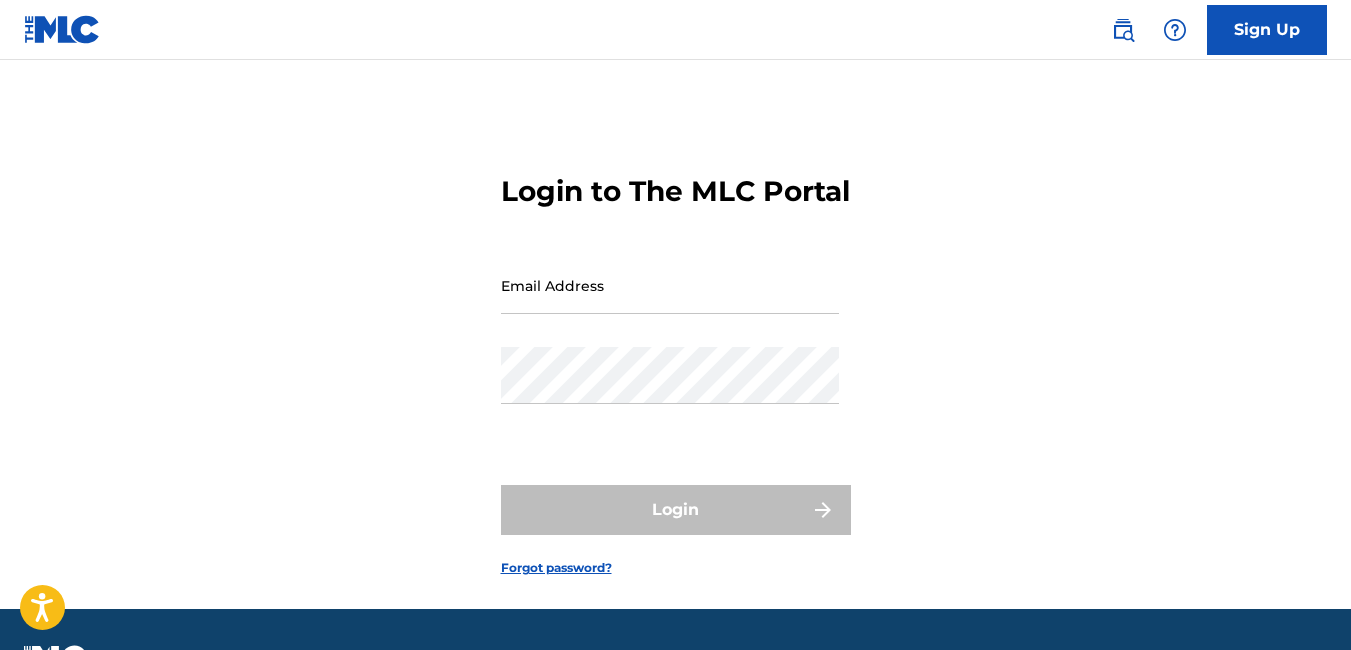 scroll, scrollTop: 0, scrollLeft: 0, axis: both 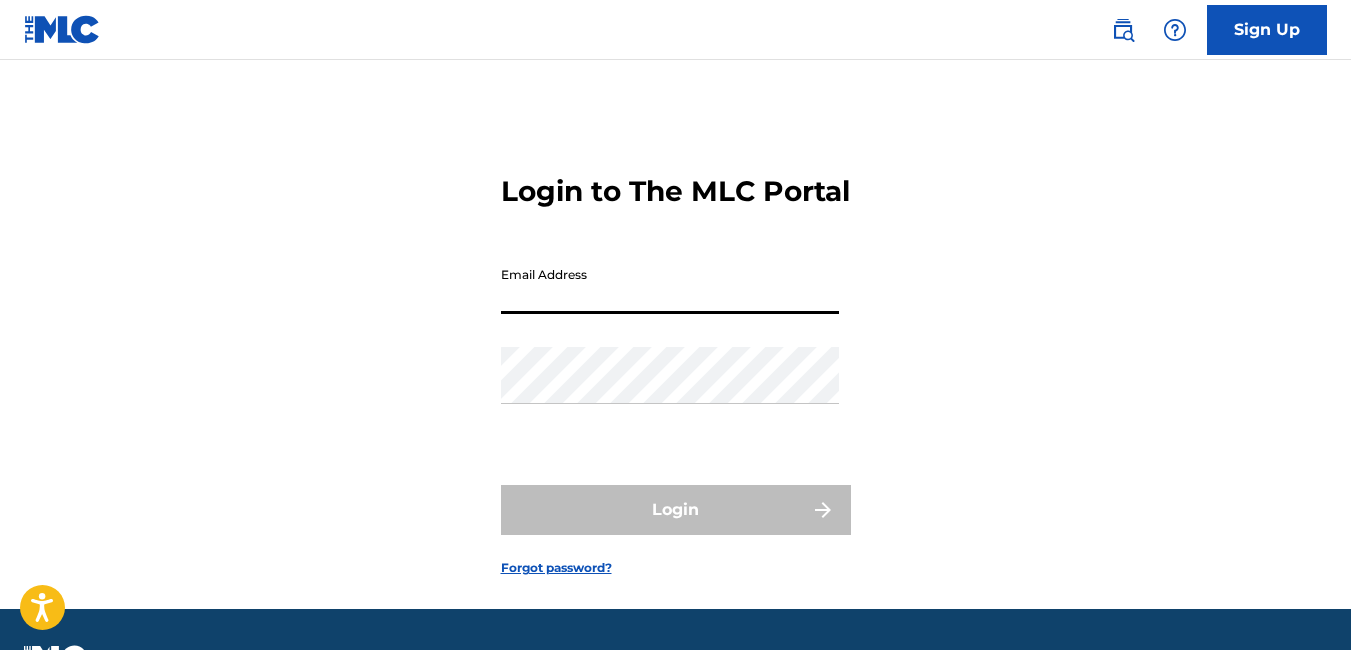 click on "Email Address" at bounding box center (670, 285) 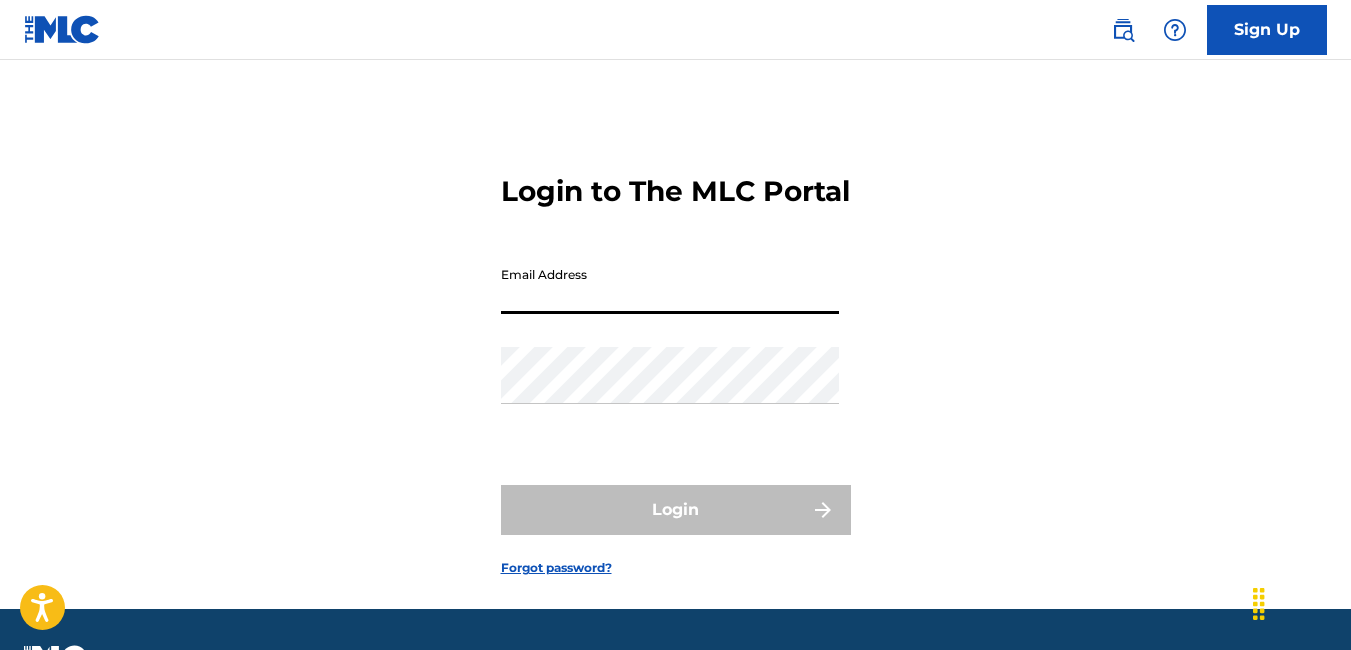 type on "[EMAIL]" 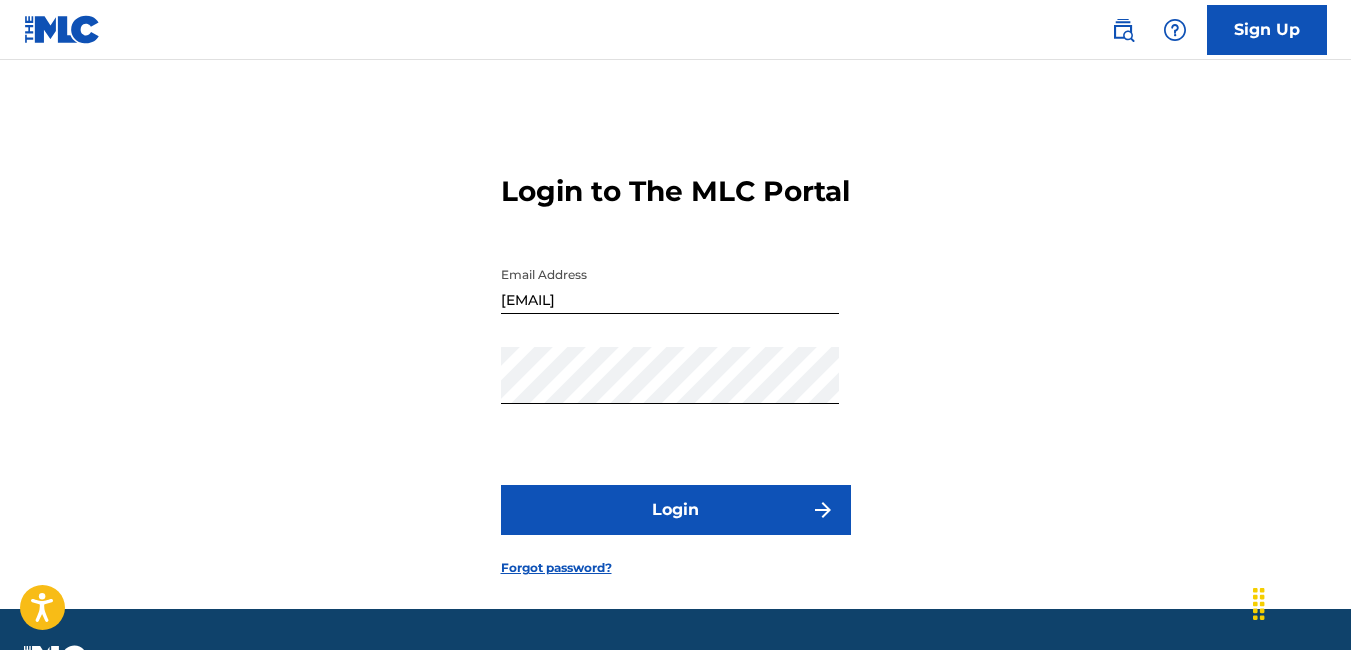 click on "Login" at bounding box center (676, 510) 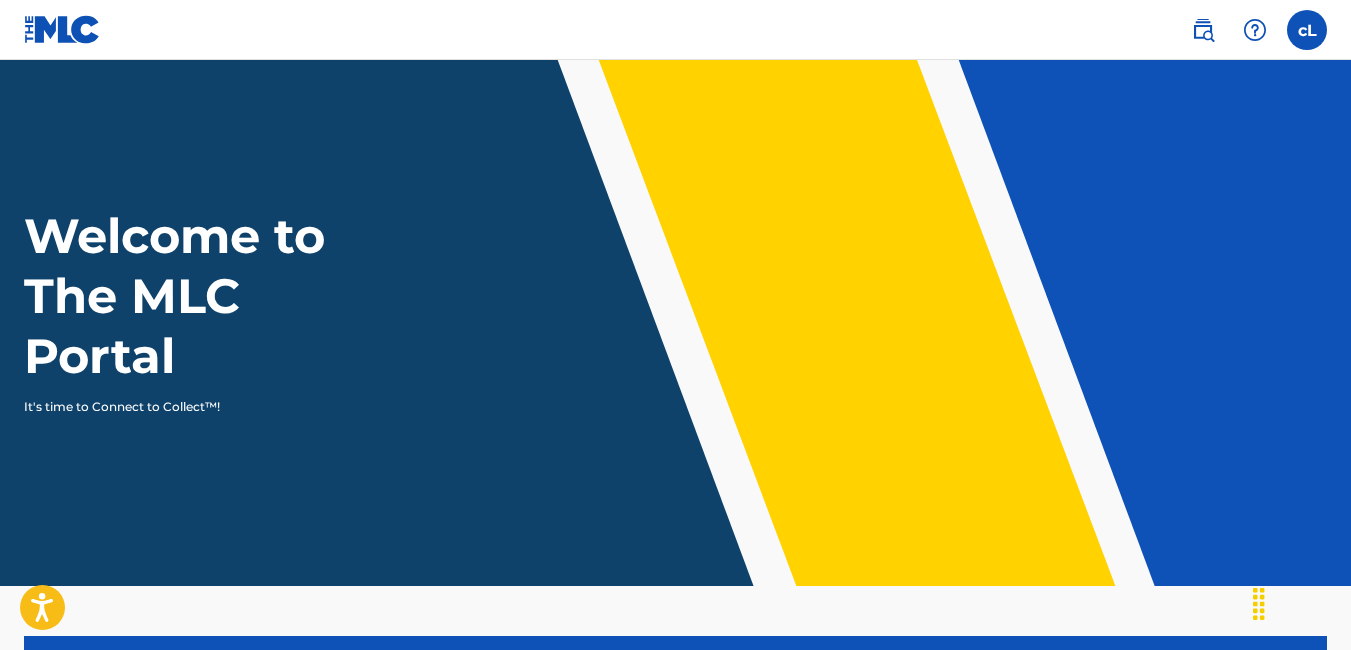 scroll, scrollTop: 0, scrollLeft: 0, axis: both 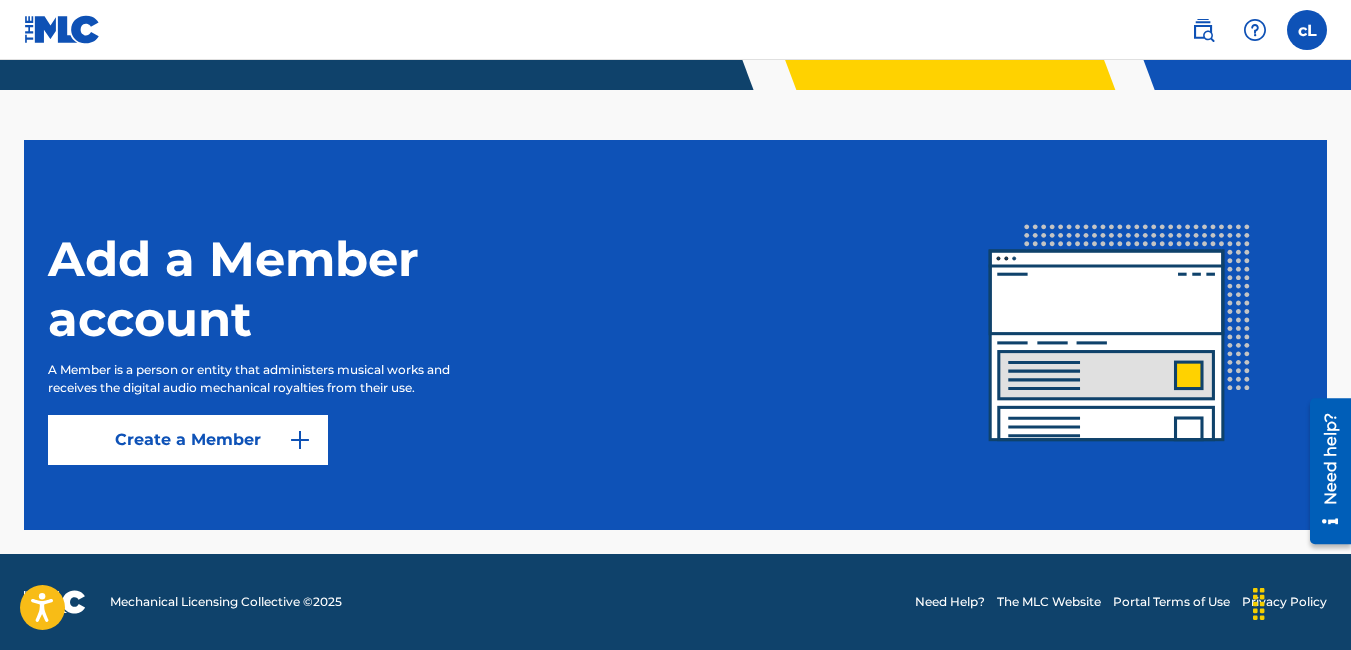 click on "Create a Member" at bounding box center [188, 440] 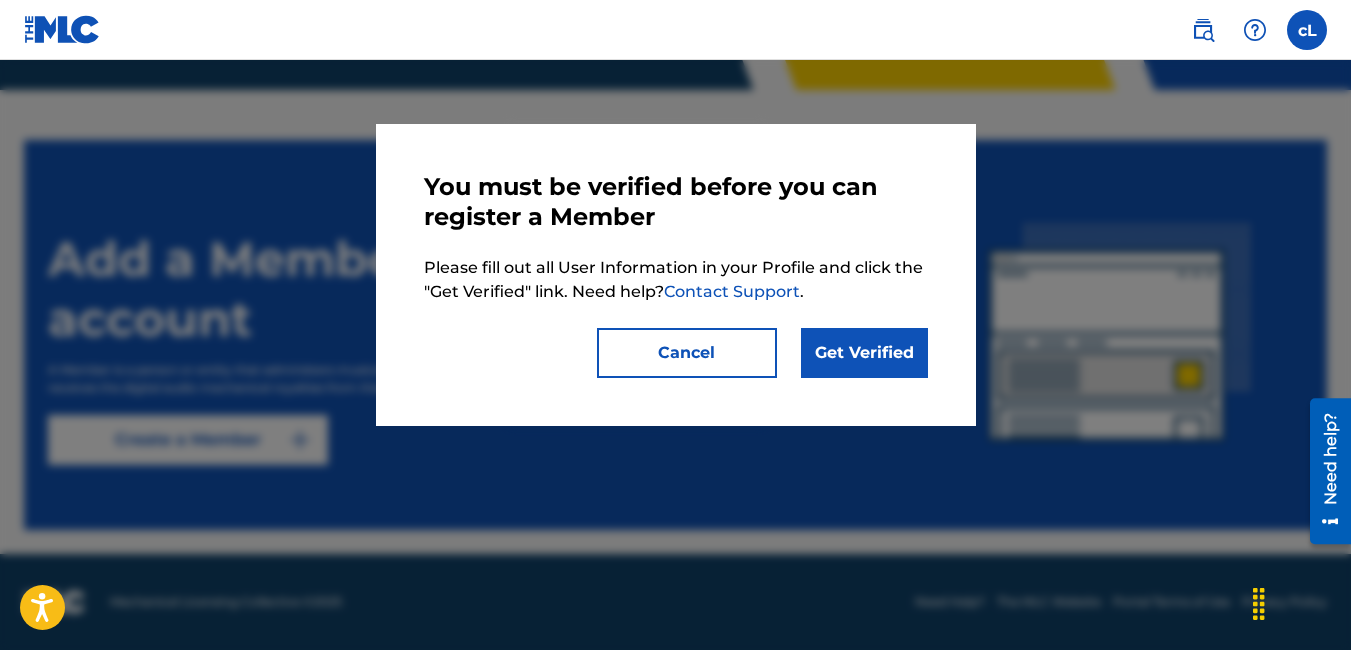 click on "Get Verified" at bounding box center (864, 353) 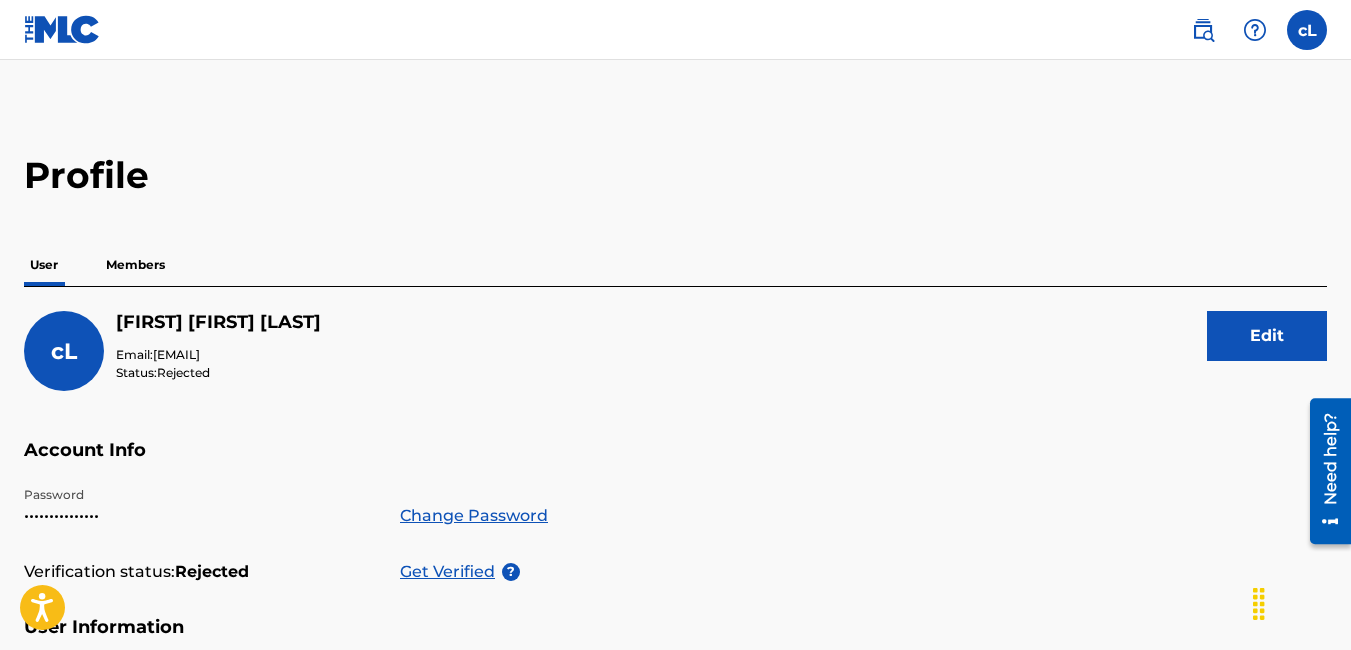 scroll, scrollTop: 0, scrollLeft: 0, axis: both 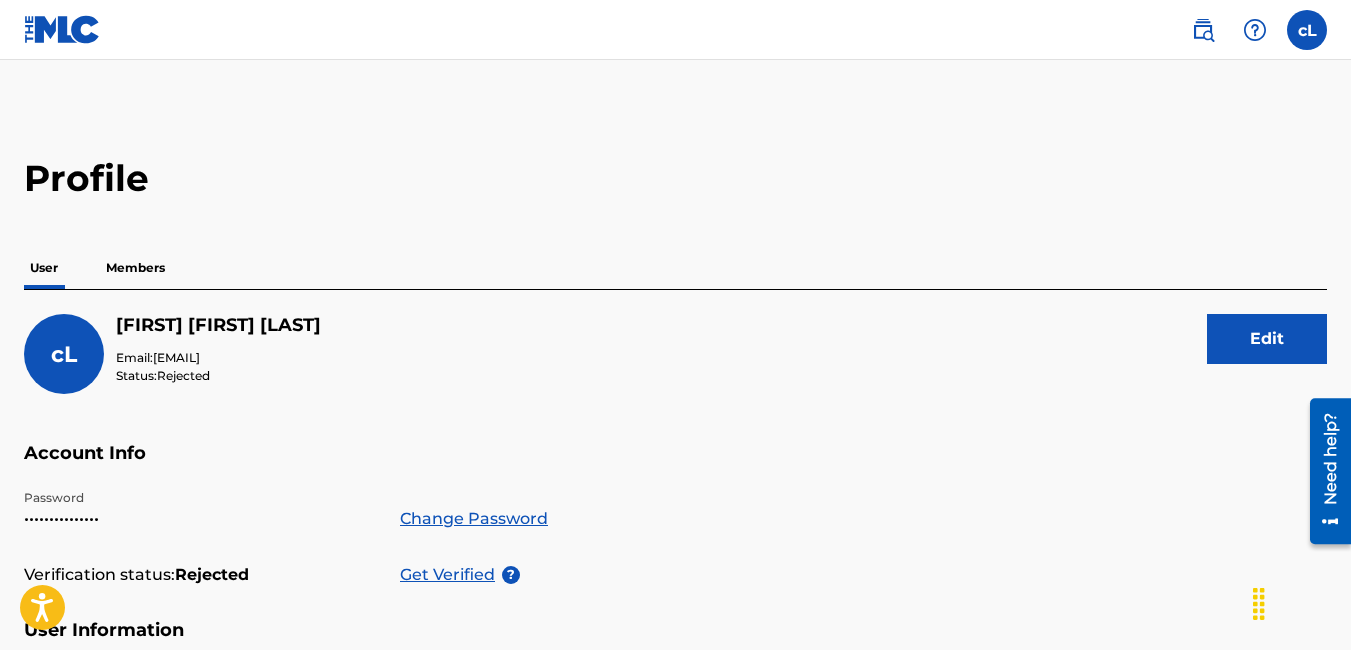 click on "Get Verified" at bounding box center [451, 575] 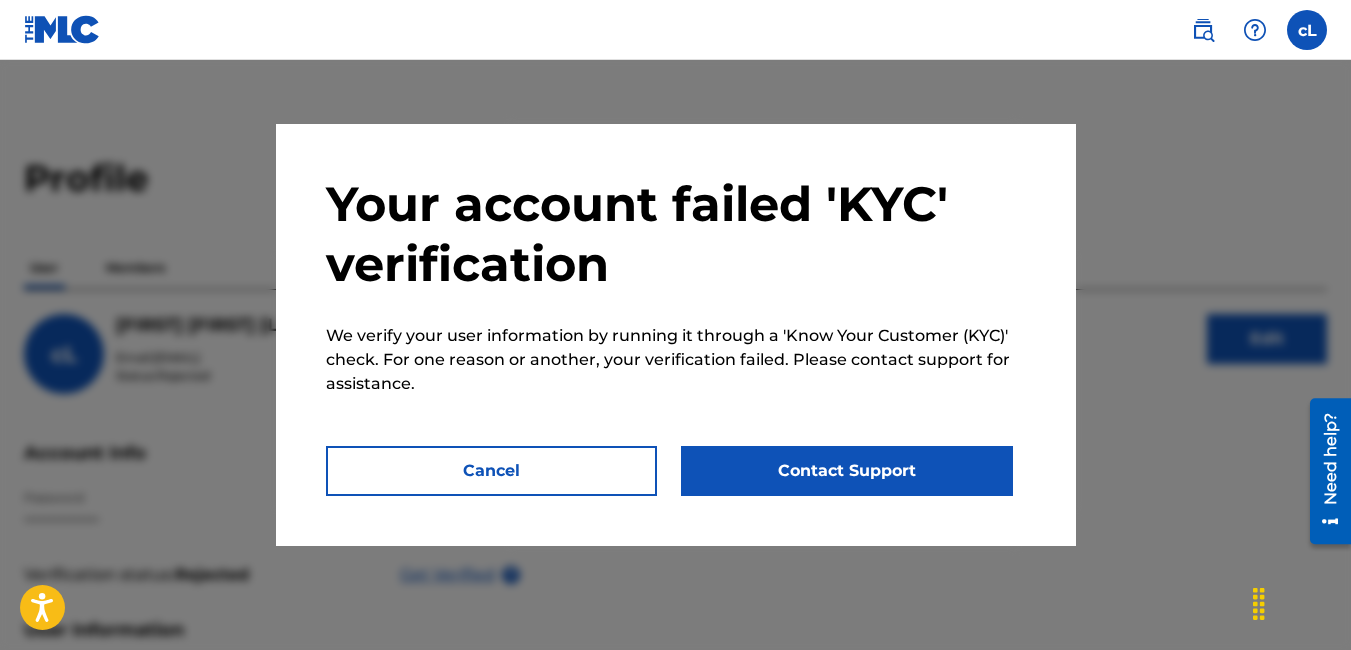click on "Contact Support" at bounding box center (847, 471) 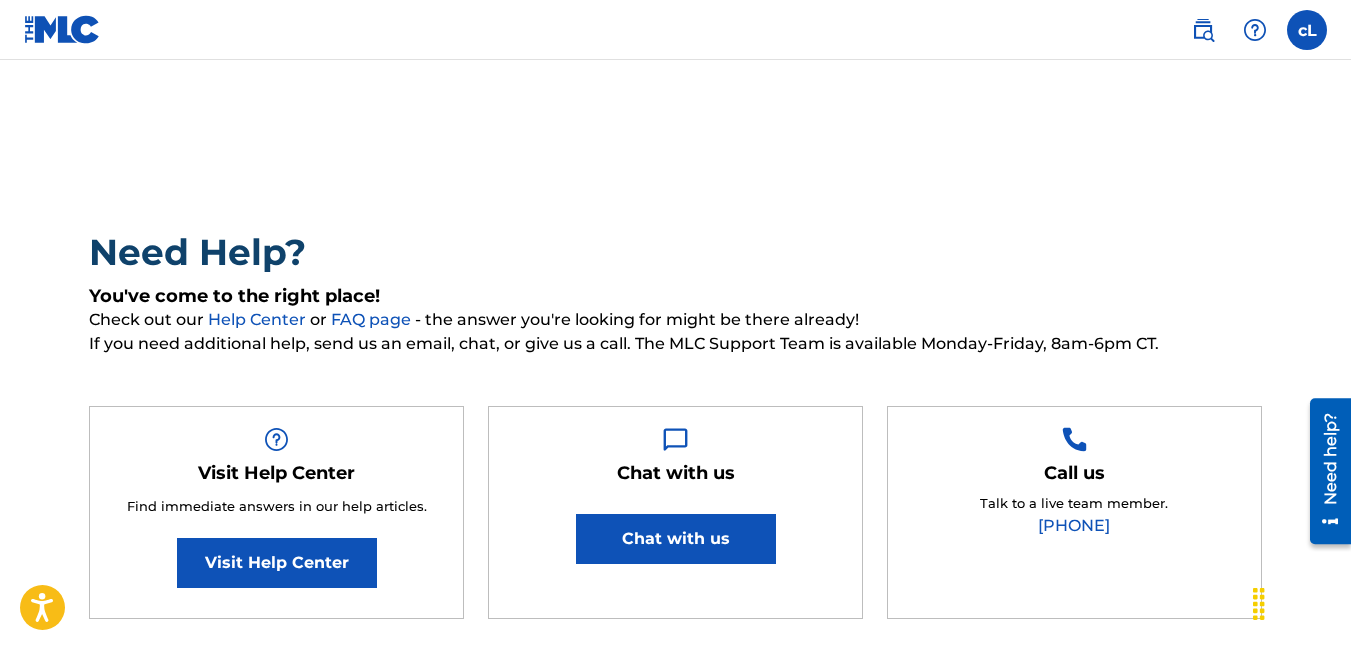 click on "Chat with us" at bounding box center [676, 539] 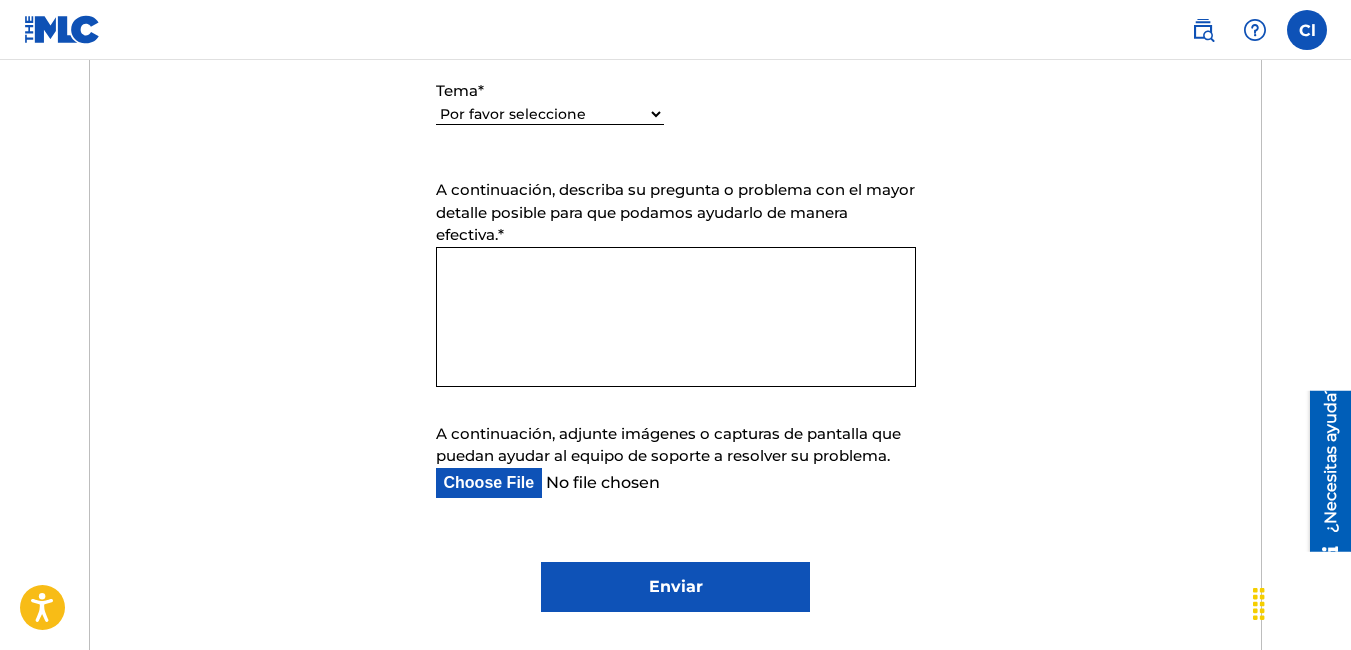 scroll, scrollTop: 1200, scrollLeft: 0, axis: vertical 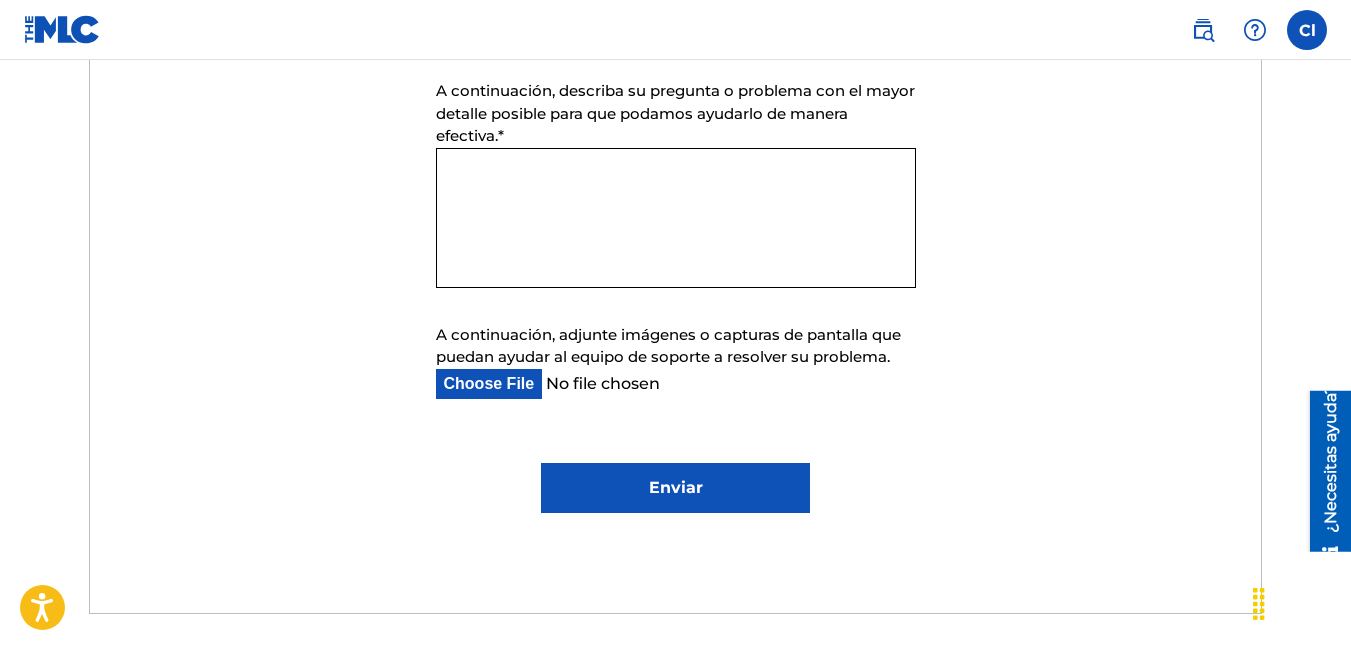 click at bounding box center (62, 29) 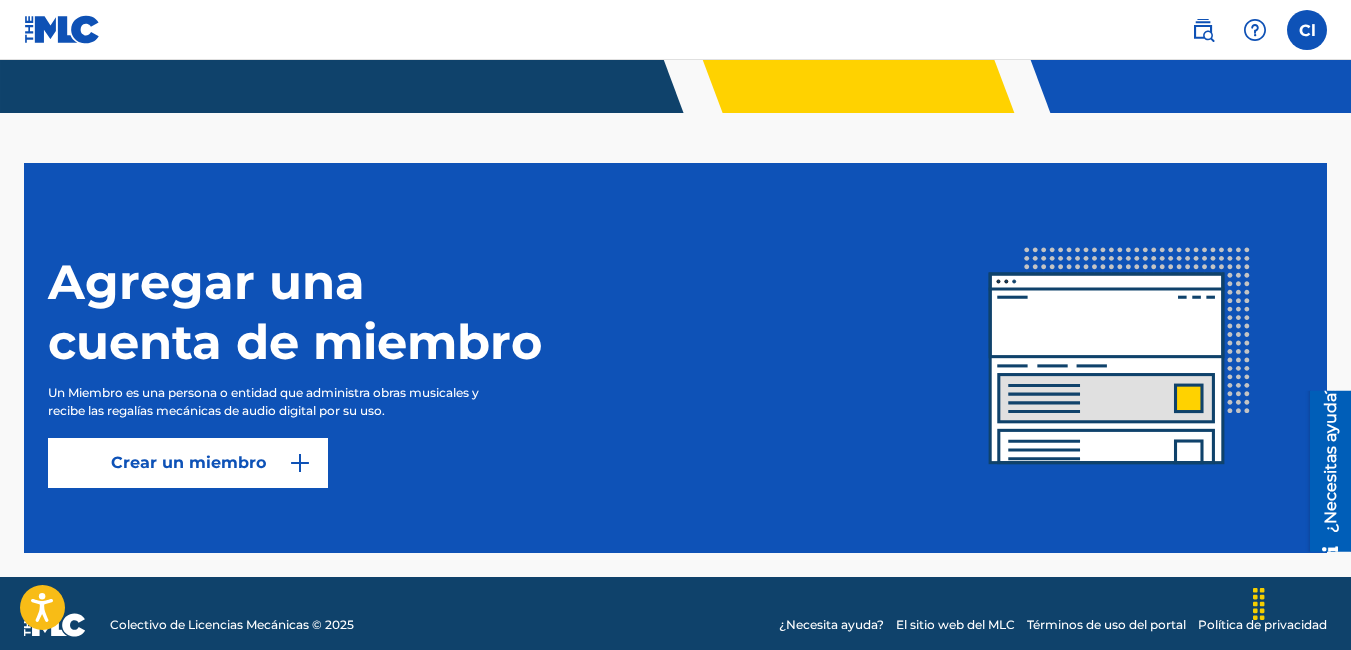 scroll, scrollTop: 436, scrollLeft: 0, axis: vertical 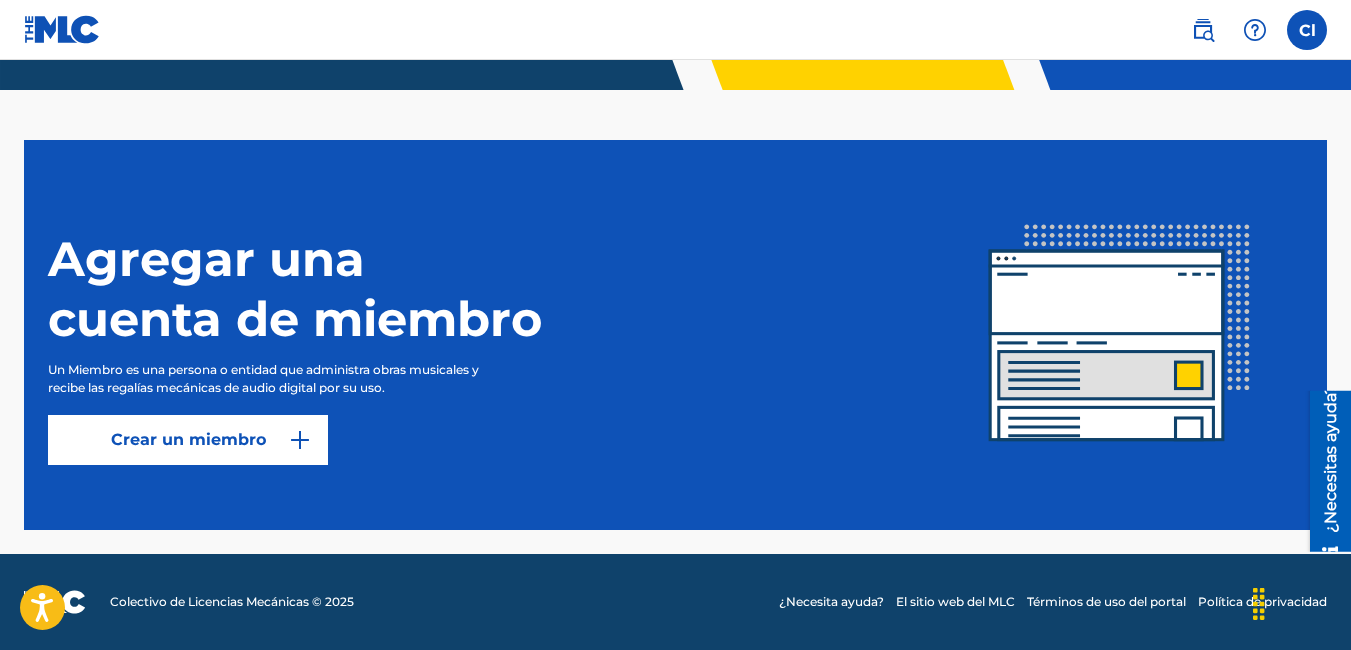 click on "Agregar una cuenta de miembro Un Miembro es una persona o entidad que administra obras musicales y recibe las regalías mecánicas de audio digital por su uso. Crear un miembro" at bounding box center (492, 335) 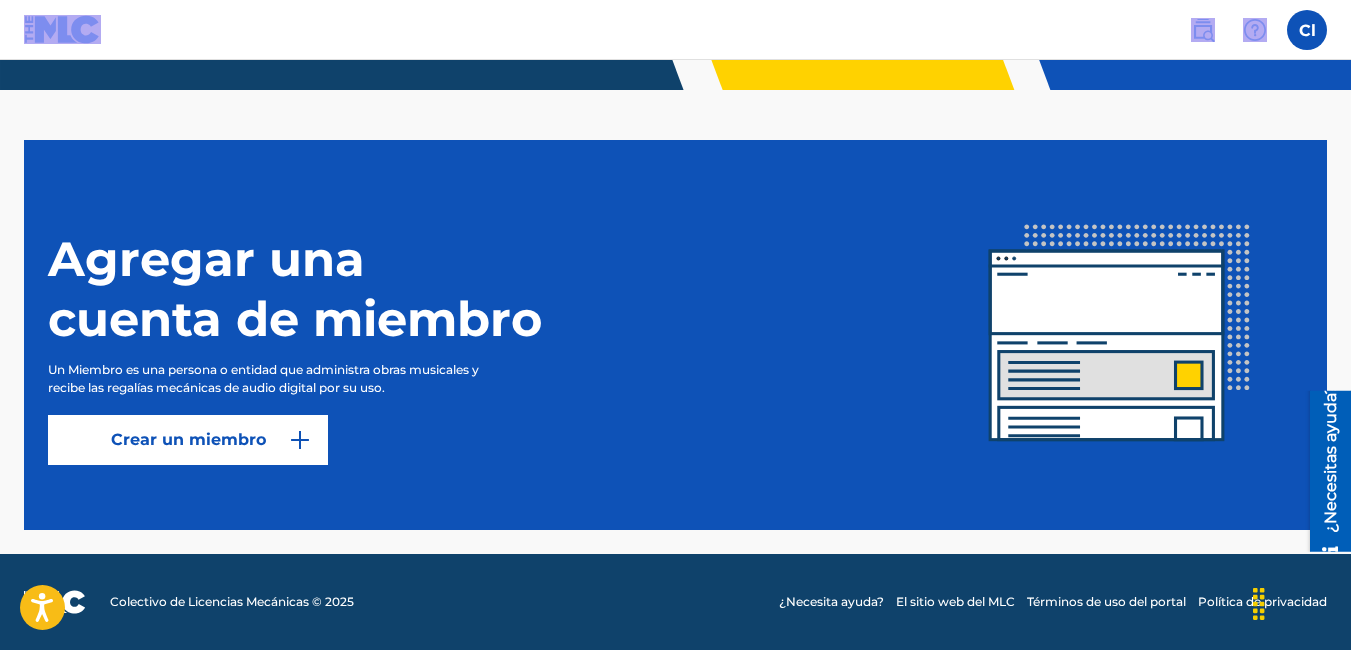 click on "Cl cL cristofer   Lebron vargas peliculaymasbaile@gmail.com Profile Log out" at bounding box center (675, 30) 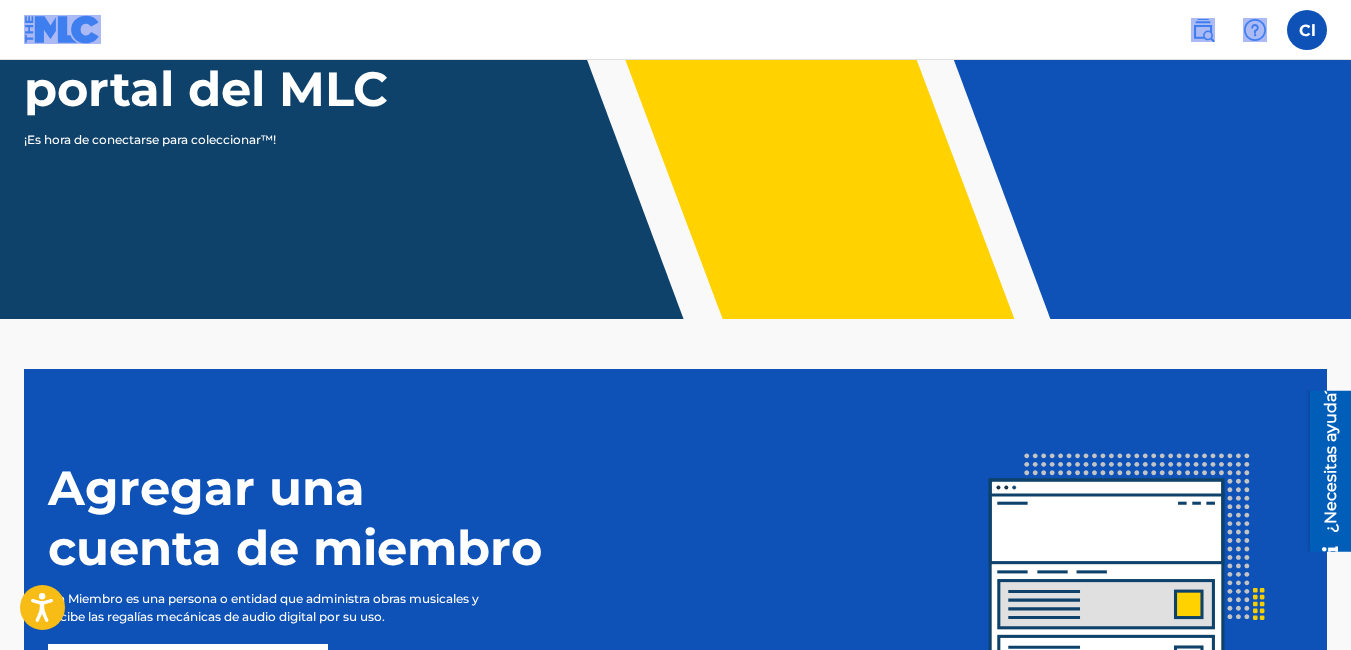 scroll, scrollTop: 436, scrollLeft: 0, axis: vertical 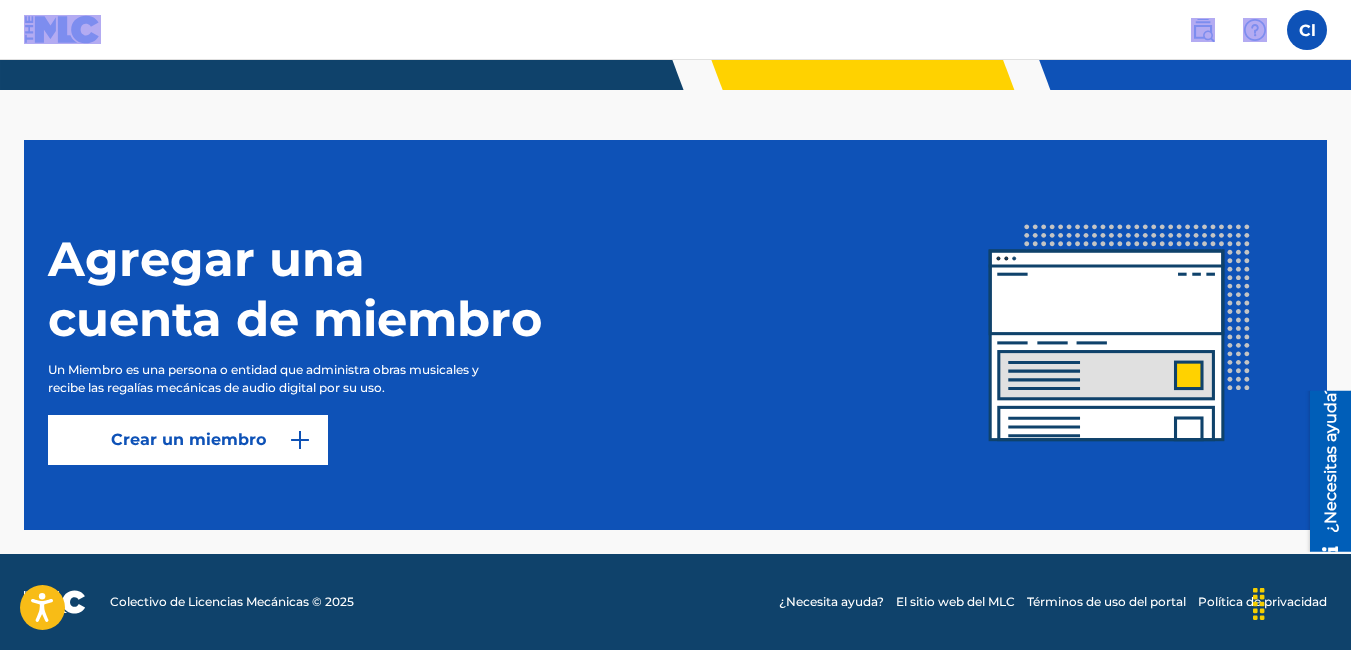 click at bounding box center [1203, 30] 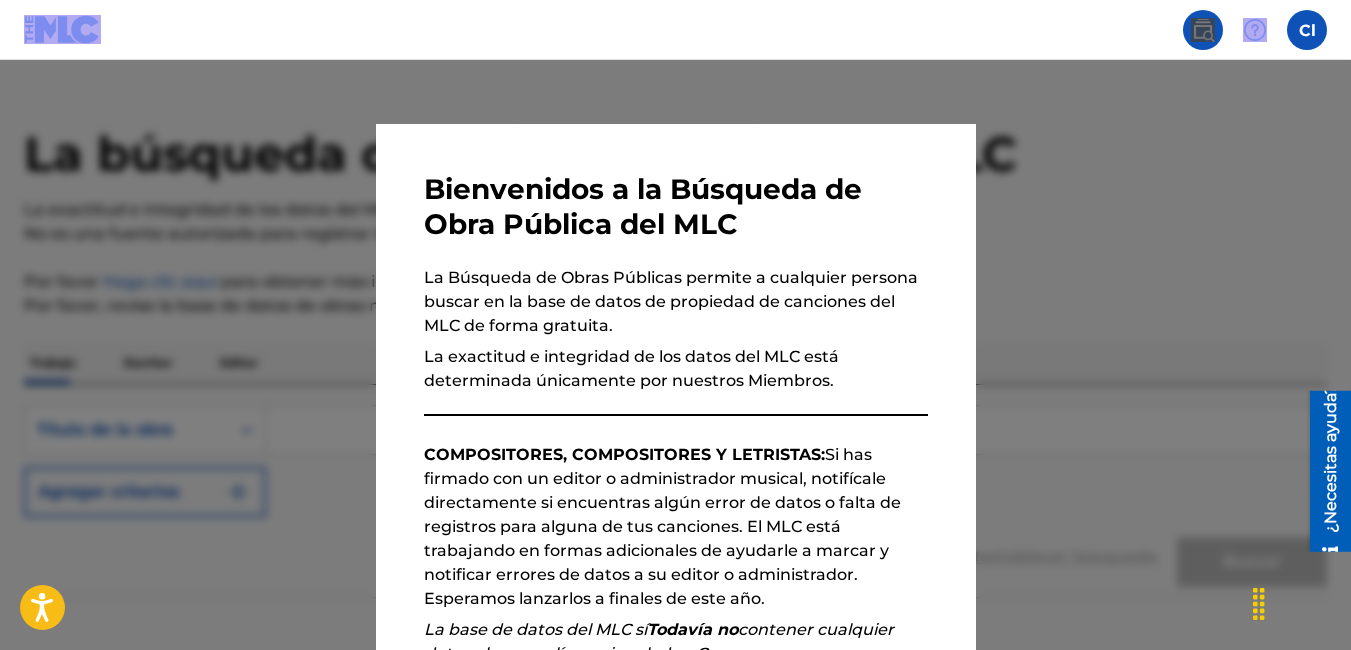 scroll, scrollTop: 156, scrollLeft: 0, axis: vertical 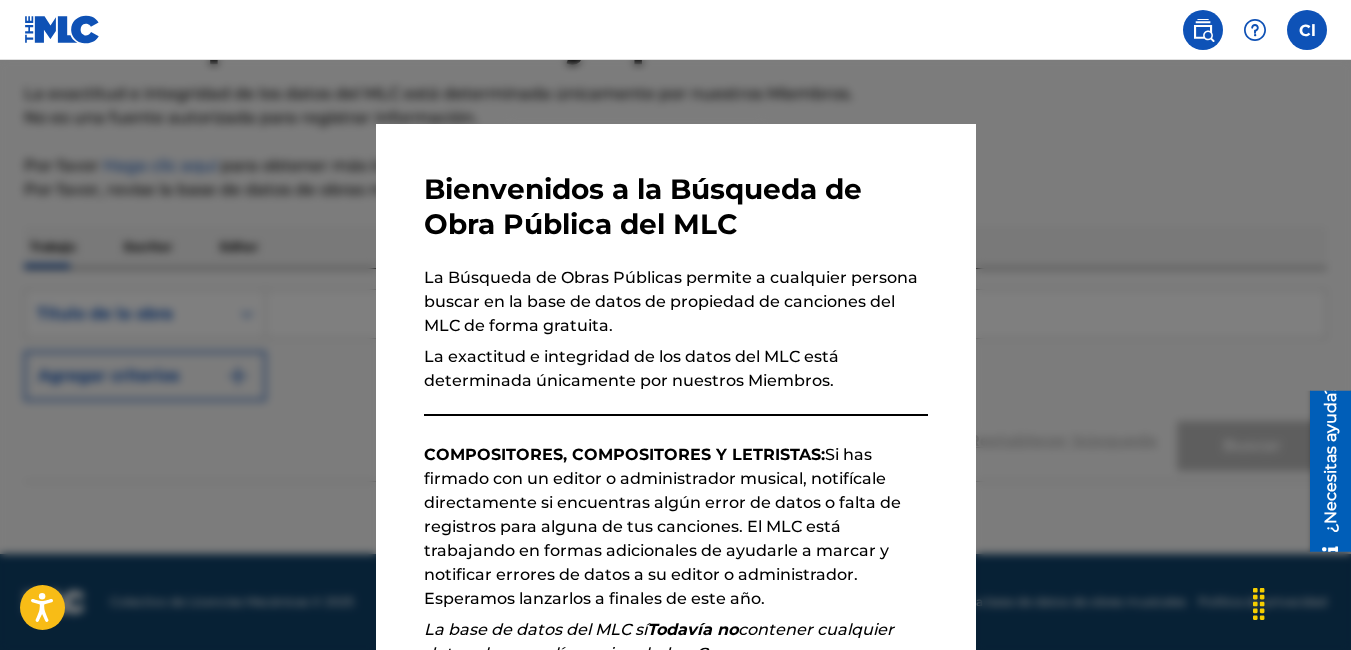 click on "Bienvenidos a la Búsqueda de Obra Pública del MLC La Búsqueda de Obras Públicas permite a cualquier persona buscar en la base de datos de propiedad de canciones del MLC de forma gratuita. La exactitud e integridad de los datos del MLC está determinada únicamente por nuestros Miembros. COMPOSITORES, COMPOSITORES Y LETRISTAS:  Si has firmado con un editor o administrador musical, notifícale directamente si encuentras algún error de datos o falta de registros para alguna de tus canciones. El MLC está trabajando en formas adicionales de ayudarle a marcar y notificar errores de datos a su editor o administrador. Esperamos lanzarlos a finales de este año. La base de datos del MLC sí  Todavía no  contener cualquier dato sobre regalías no igualadas. Comenzaremos a poner a disposición datos de regalías inigualables a finales de este año. Por favor, revise el   Términos de uso de la base de datos de obras musicales Si tienes alguna pregunta, por favor  contáctenos . Continuar" at bounding box center (676, 567) 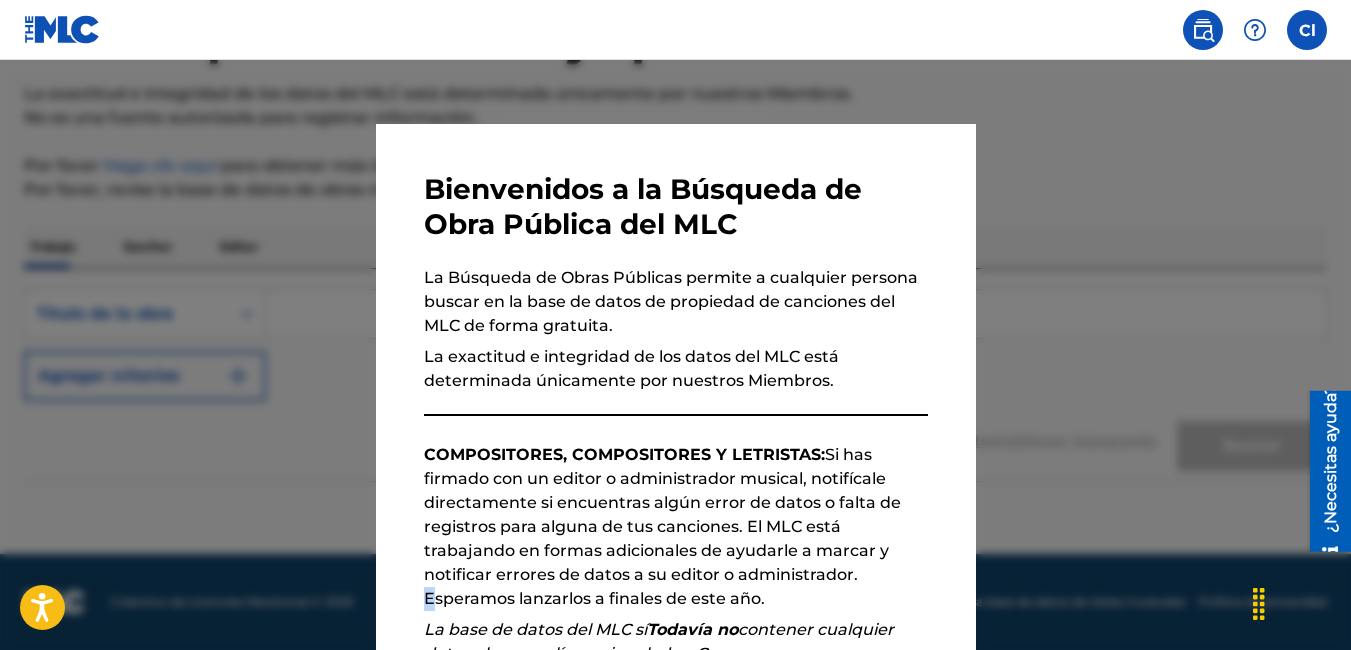 click on "Bienvenidos a la Búsqueda de Obra Pública del MLC La Búsqueda de Obras Públicas permite a cualquier persona buscar en la base de datos de propiedad de canciones del MLC de forma gratuita. La exactitud e integridad de los datos del MLC está determinada únicamente por nuestros Miembros. COMPOSITORES, COMPOSITORES Y LETRISTAS:  Si has firmado con un editor o administrador musical, notifícale directamente si encuentras algún error de datos o falta de registros para alguna de tus canciones. El MLC está trabajando en formas adicionales de ayudarle a marcar y notificar errores de datos a su editor o administrador. Esperamos lanzarlos a finales de este año. La base de datos del MLC sí  Todavía no  contener cualquier dato sobre regalías no igualadas. Comenzaremos a poner a disposición datos de regalías inigualables a finales de este año. Por favor, revise el   Términos de uso de la base de datos de obras musicales Si tienes alguna pregunta, por favor  contáctenos . Continuar" at bounding box center [676, 567] 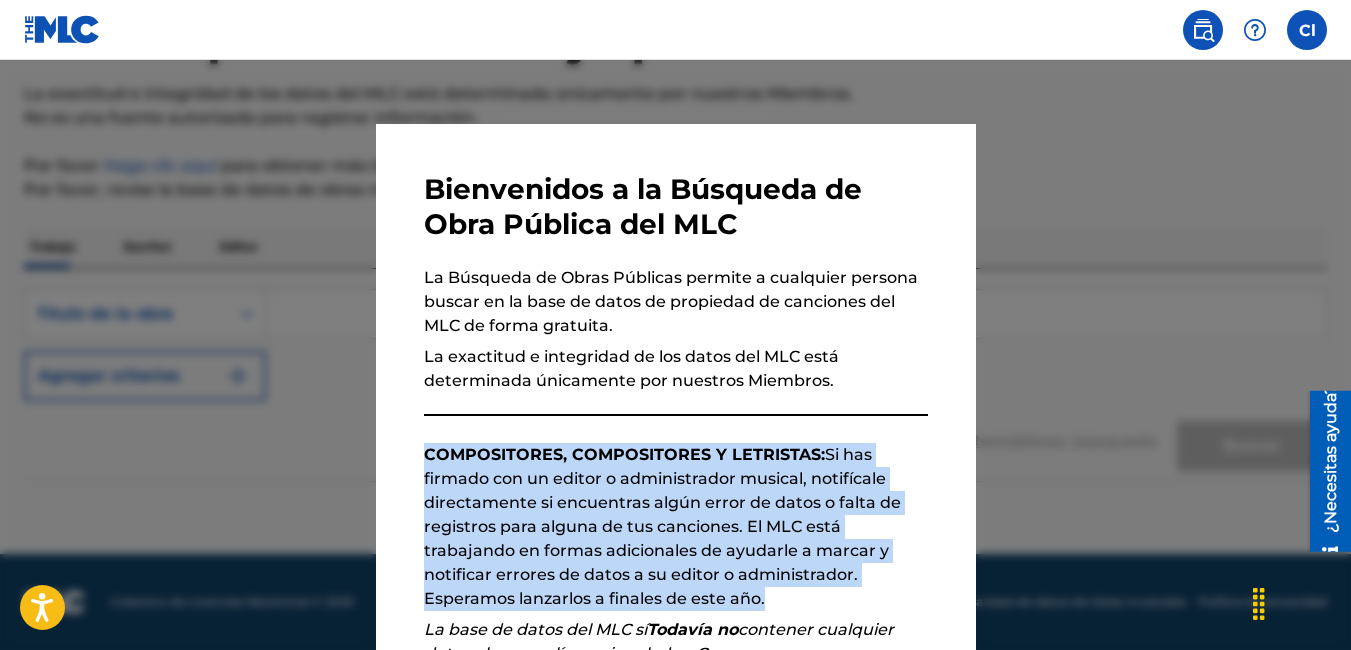 click on "Bienvenidos a la Búsqueda de Obra Pública del MLC La Búsqueda de Obras Públicas permite a cualquier persona buscar en la base de datos de propiedad de canciones del MLC de forma gratuita. La exactitud e integridad de los datos del MLC está determinada únicamente por nuestros Miembros. COMPOSITORES, COMPOSITORES Y LETRISTAS:  Si has firmado con un editor o administrador musical, notifícale directamente si encuentras algún error de datos o falta de registros para alguna de tus canciones. El MLC está trabajando en formas adicionales de ayudarle a marcar y notificar errores de datos a su editor o administrador. Esperamos lanzarlos a finales de este año. La base de datos del MLC sí  Todavía no  contener cualquier dato sobre regalías no igualadas. Comenzaremos a poner a disposición datos de regalías inigualables a finales de este año. Por favor, revise el   Términos de uso de la base de datos de obras musicales Si tienes alguna pregunta, por favor  contáctenos . Continuar" at bounding box center [676, 567] 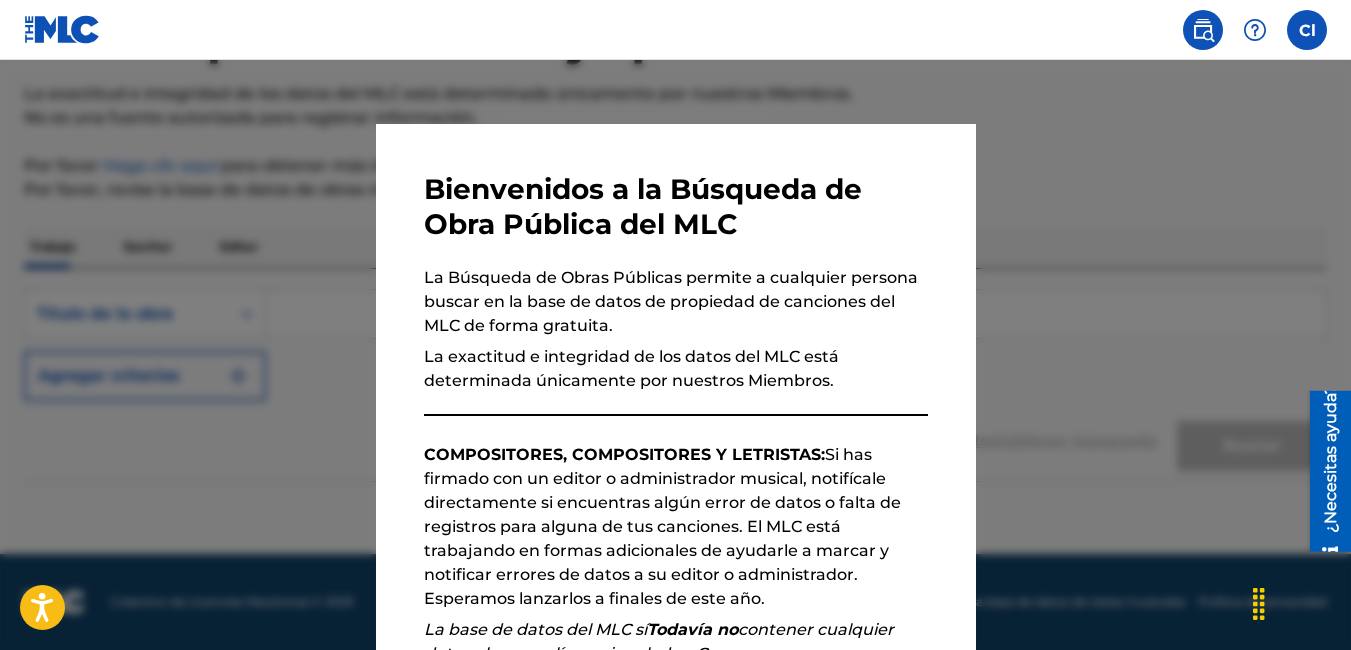 drag, startPoint x: 954, startPoint y: 586, endPoint x: 1074, endPoint y: 403, distance: 218.83556 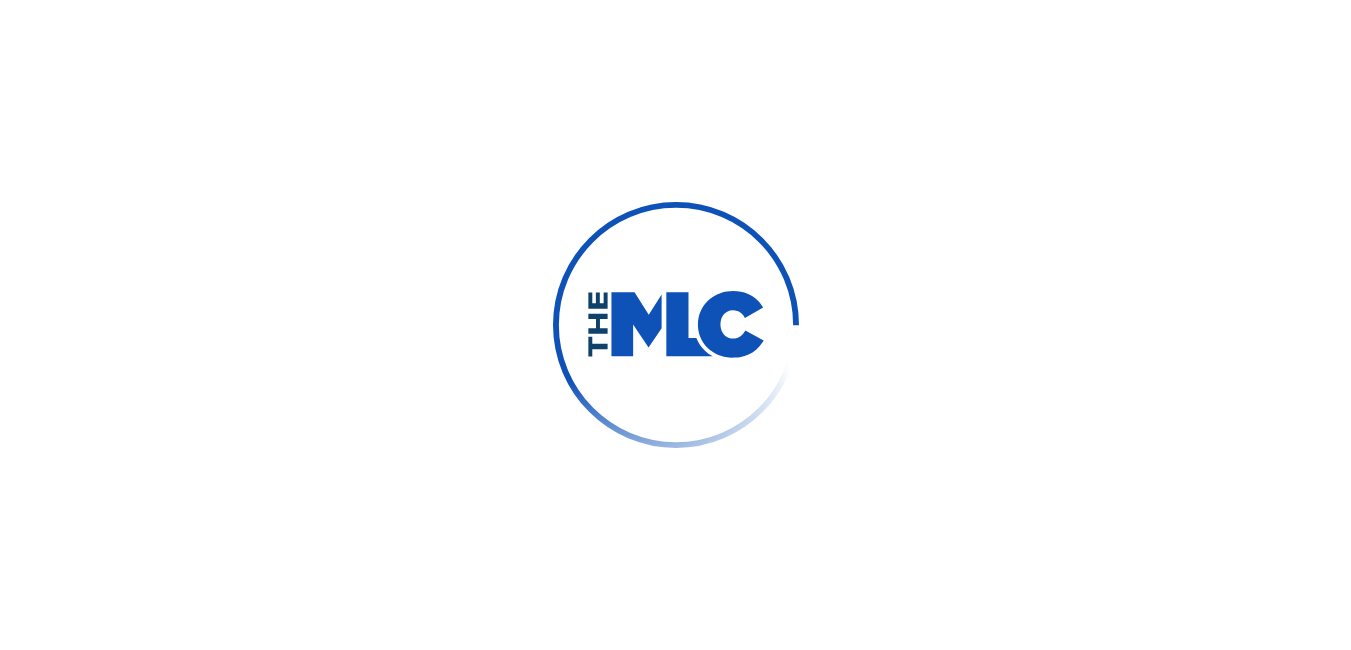 scroll, scrollTop: 0, scrollLeft: 0, axis: both 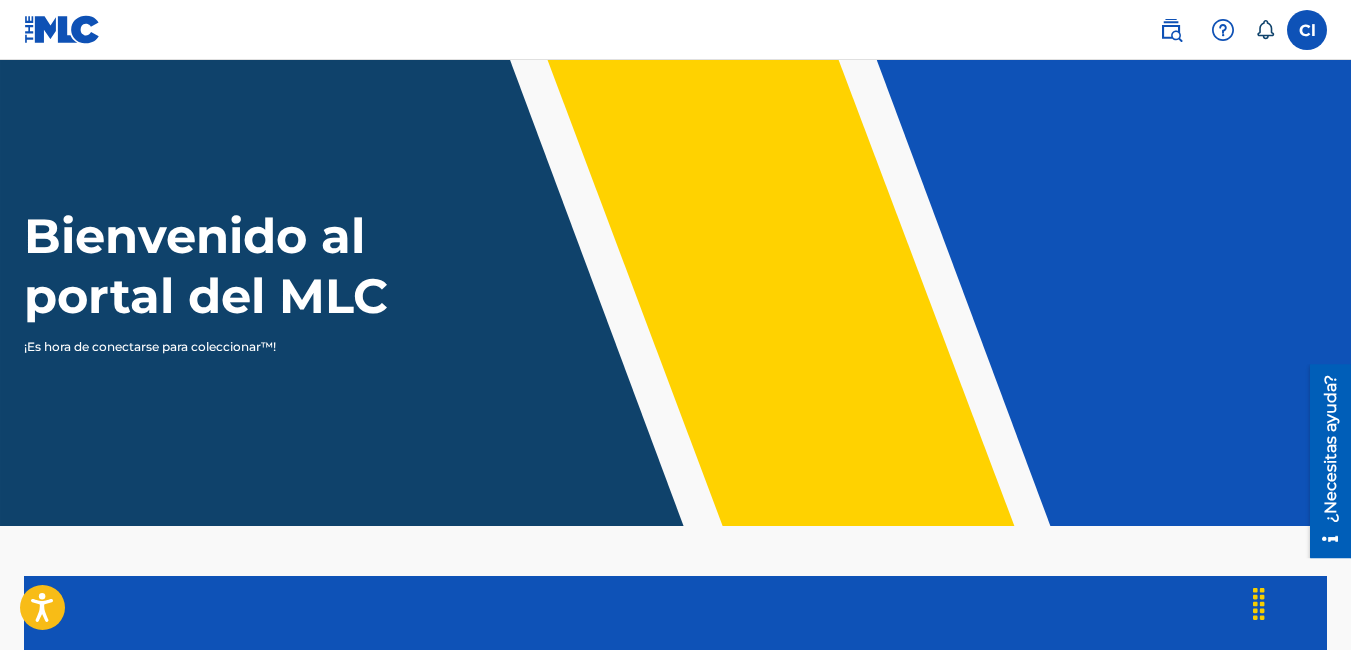 click at bounding box center [1171, 30] 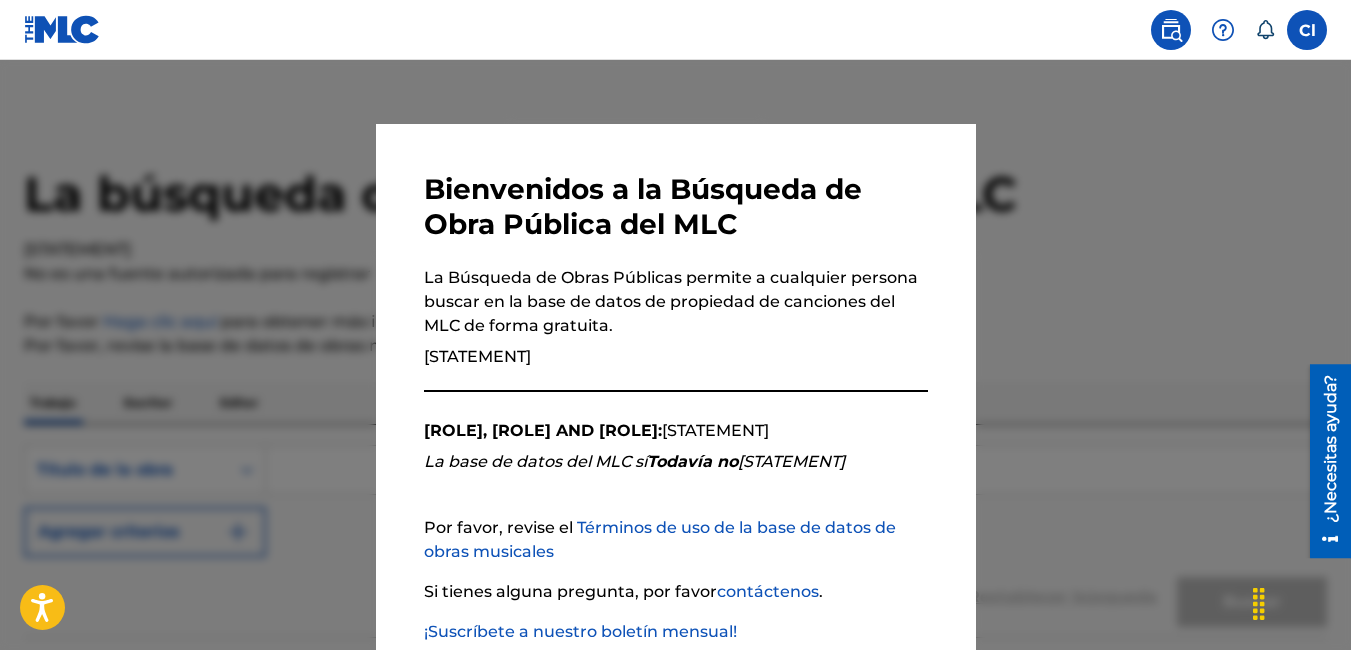 click at bounding box center (1171, 30) 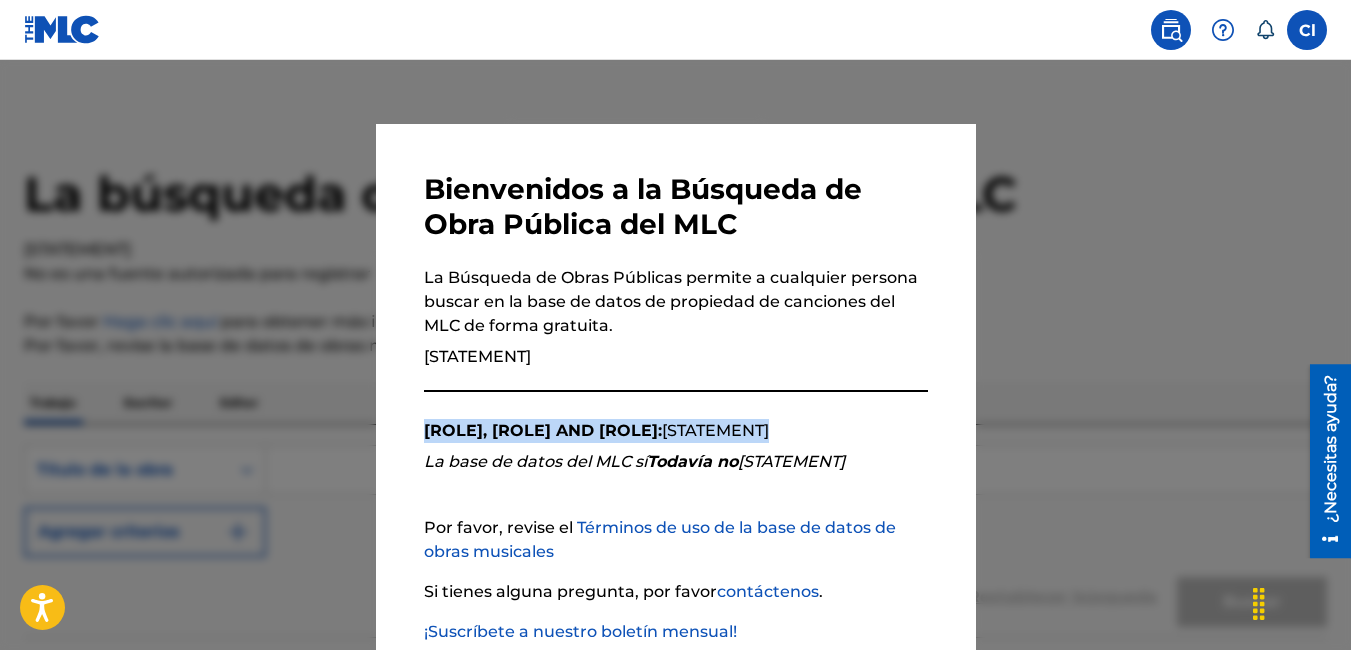 click on "[ROLE], [ROLE] AND [ROLE]:  [STATEMENT]" at bounding box center (676, 431) 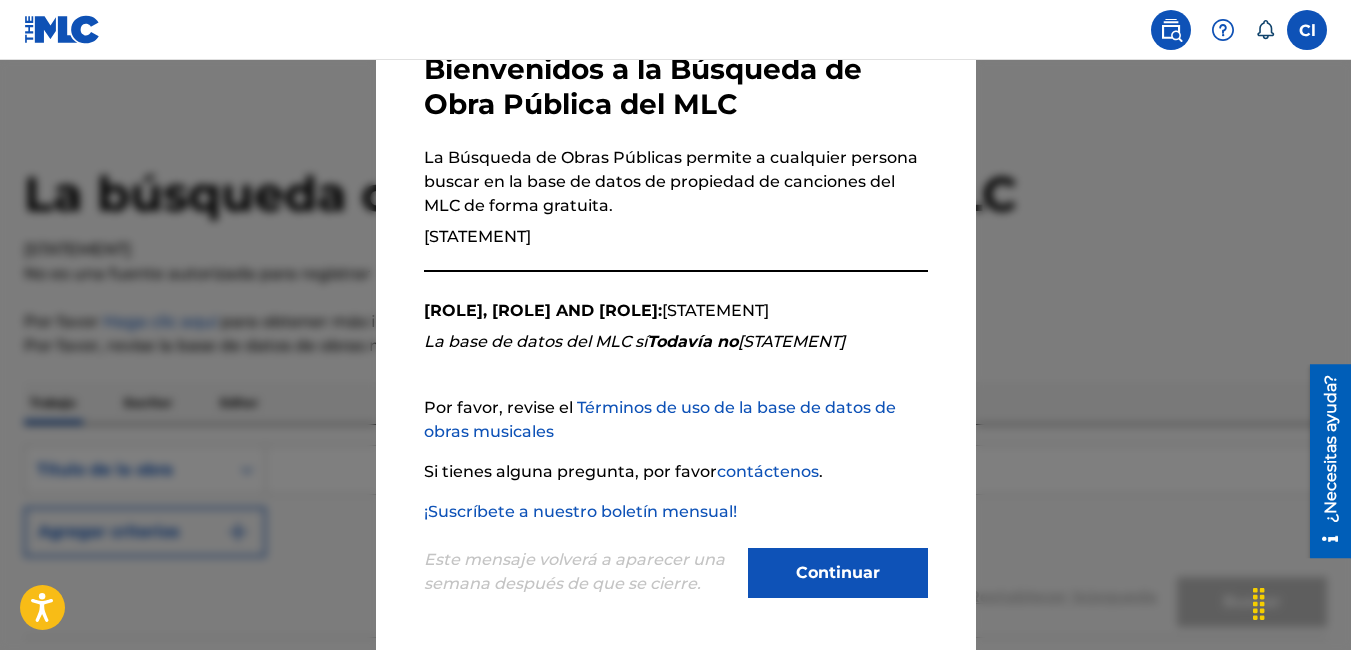 scroll, scrollTop: 333, scrollLeft: 0, axis: vertical 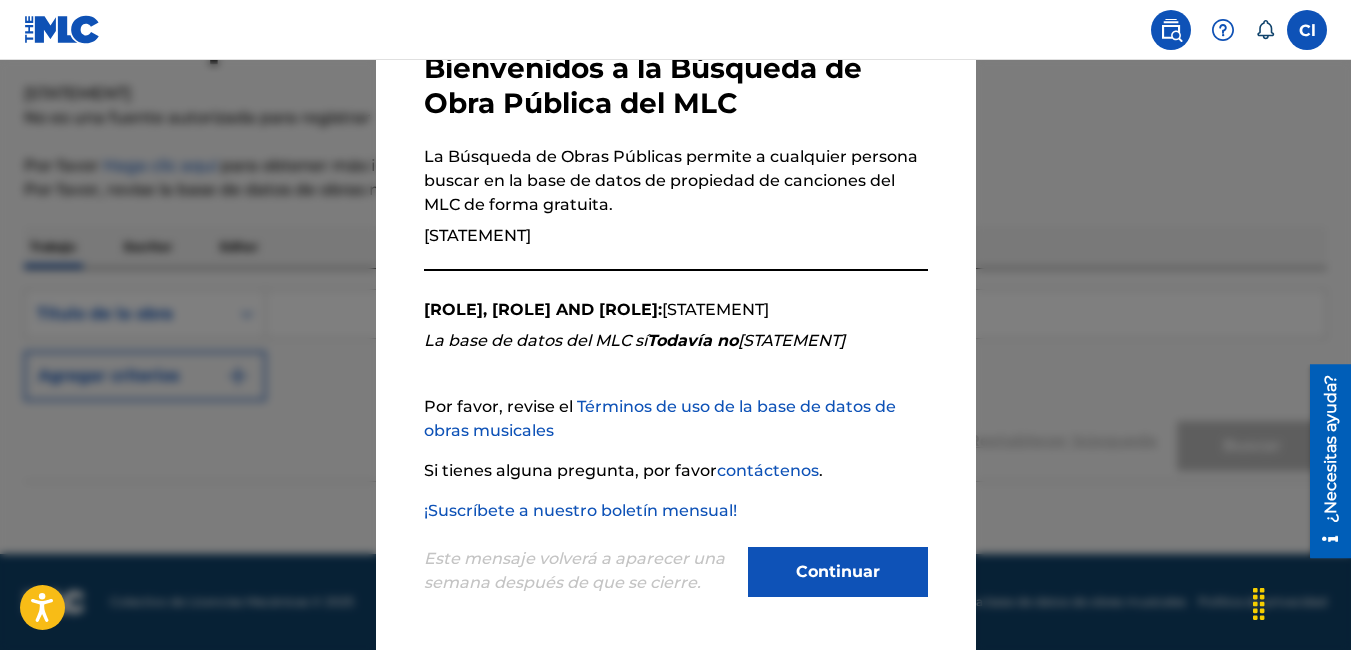 click on "Continuar" at bounding box center [838, 572] 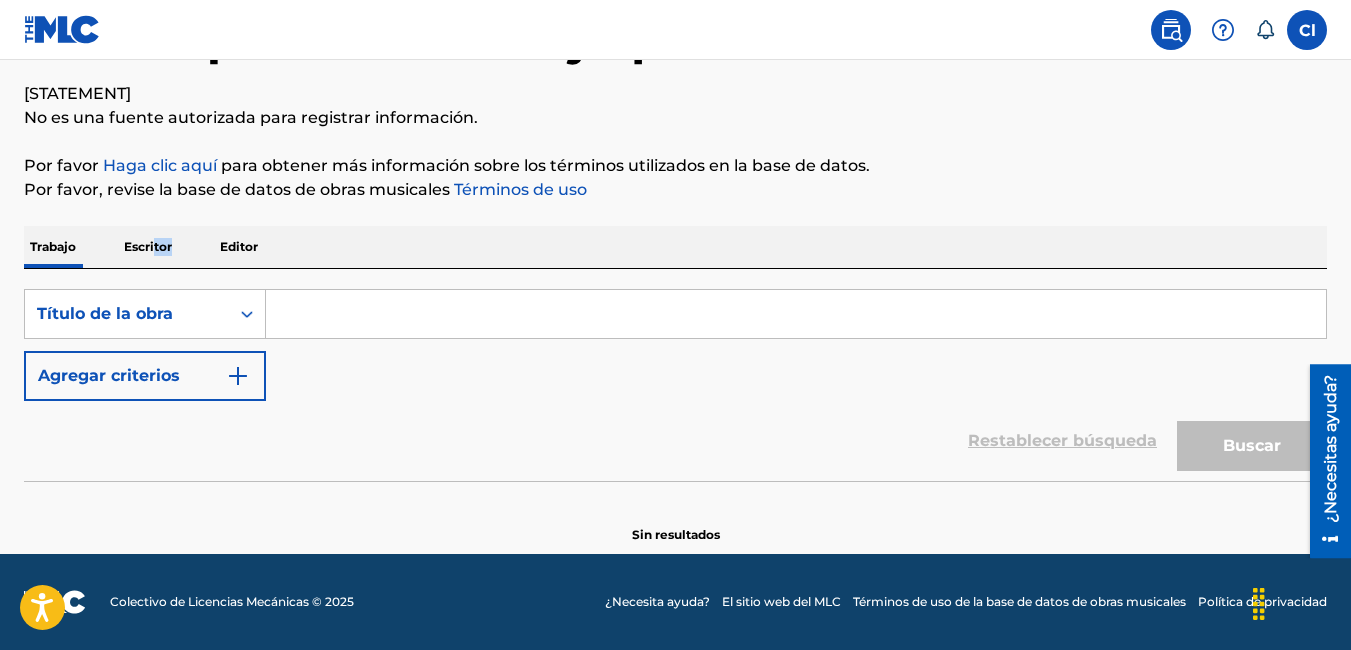 drag, startPoint x: 153, startPoint y: 236, endPoint x: 157, endPoint y: 251, distance: 15.524175 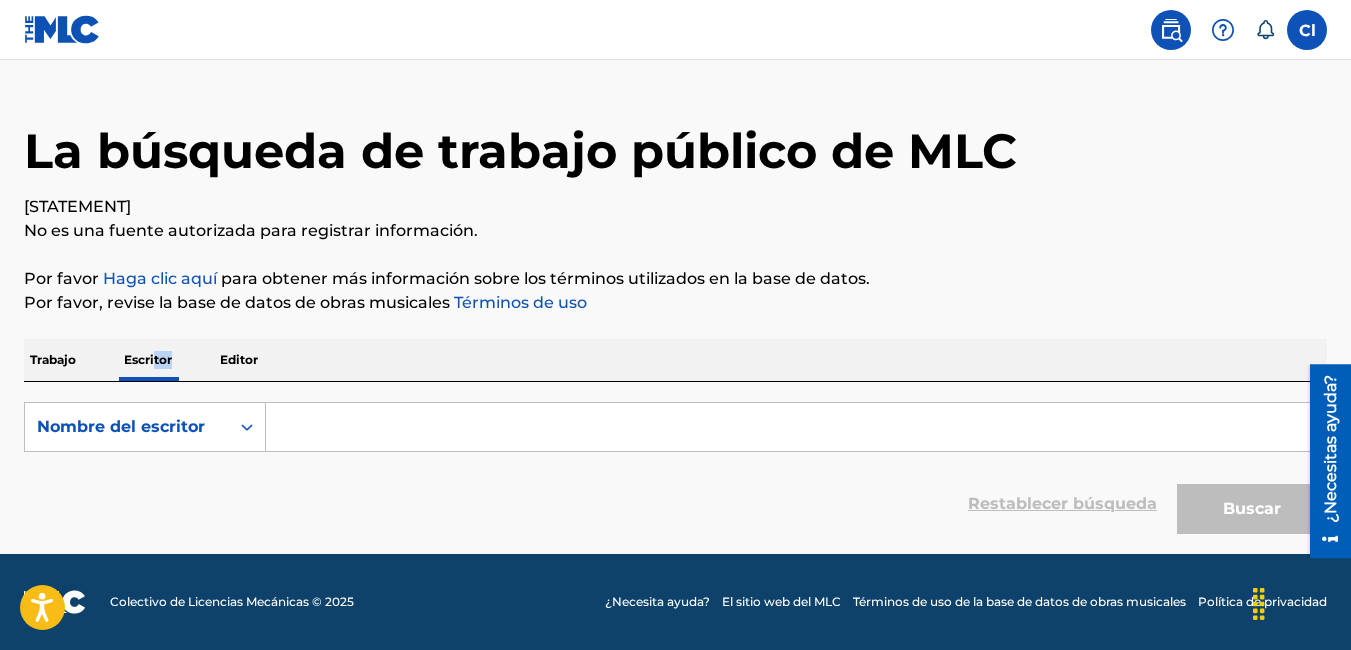 click on "[STATEMENT]" at bounding box center [675, 207] 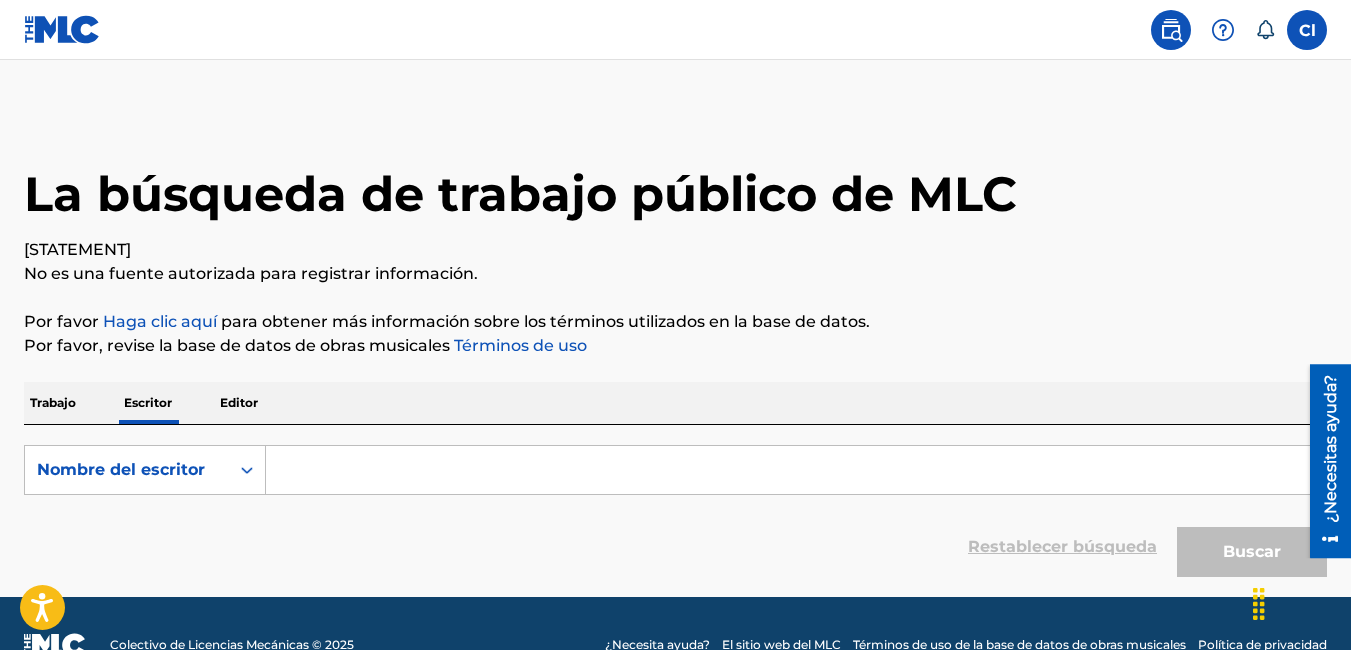 click at bounding box center [796, 470] 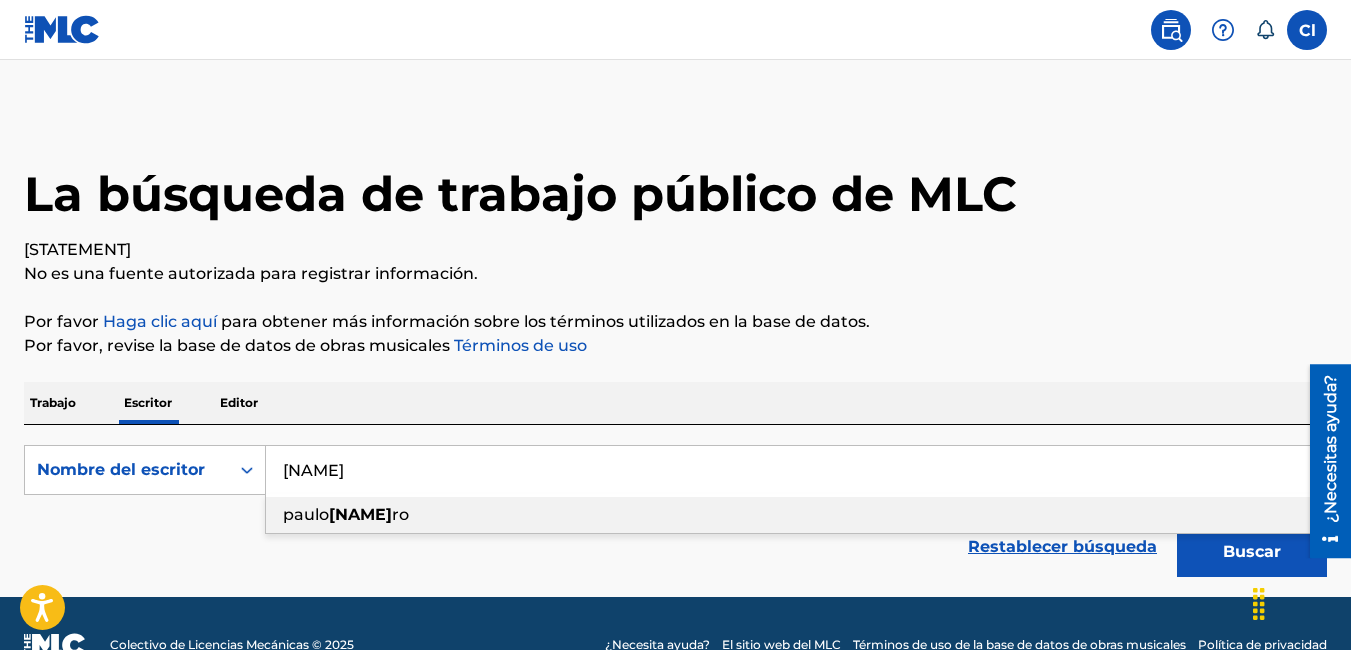 type on "CRISTO" 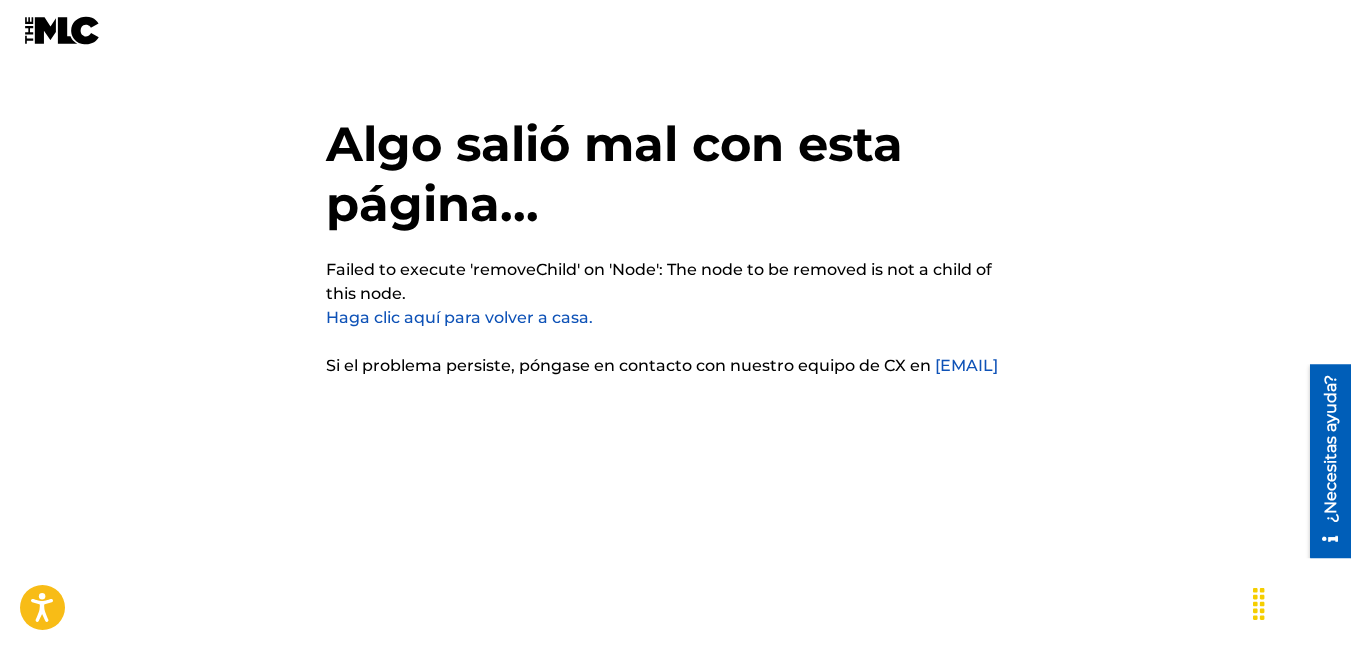 click on "Haga clic aquí para volver a casa." at bounding box center (459, 317) 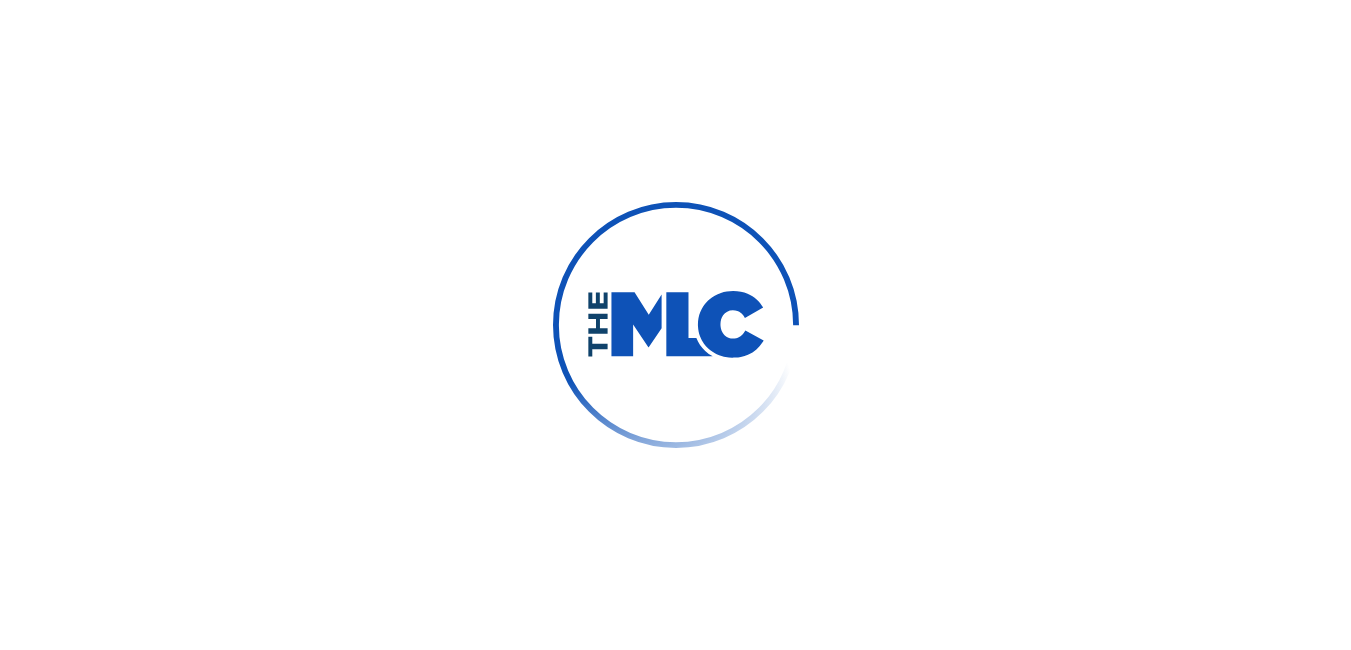 scroll, scrollTop: 0, scrollLeft: 0, axis: both 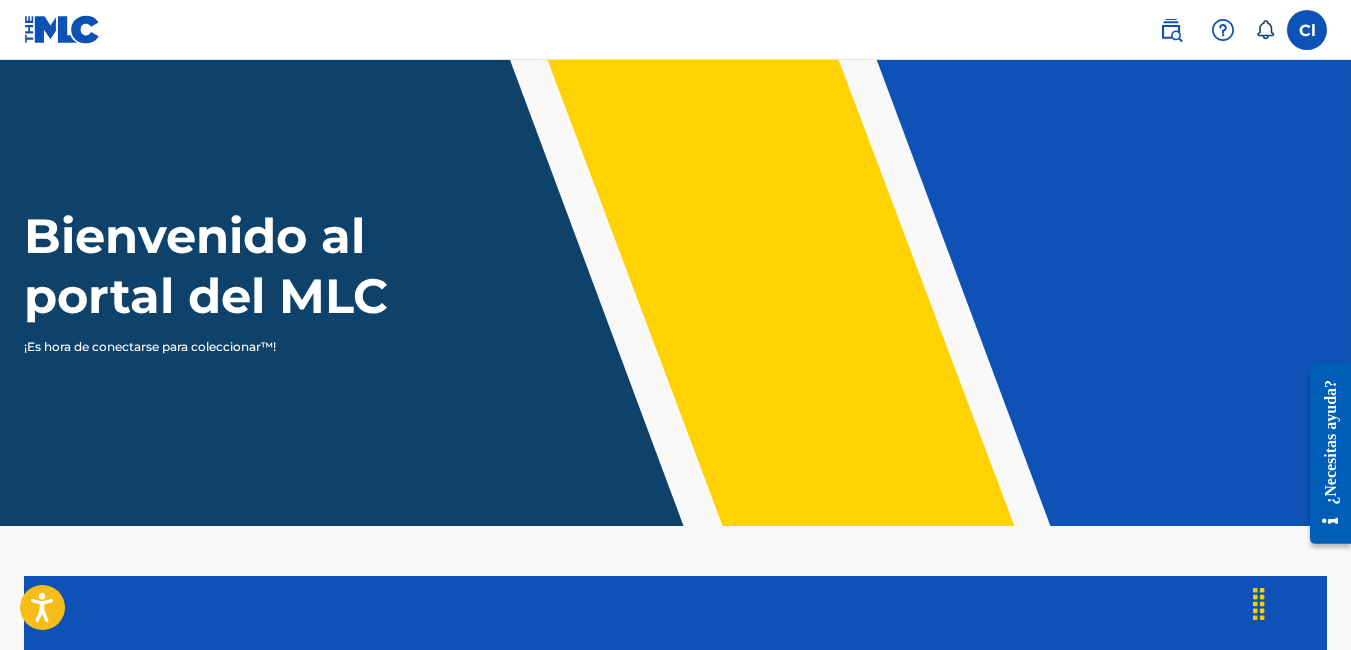 click at bounding box center [1307, 30] 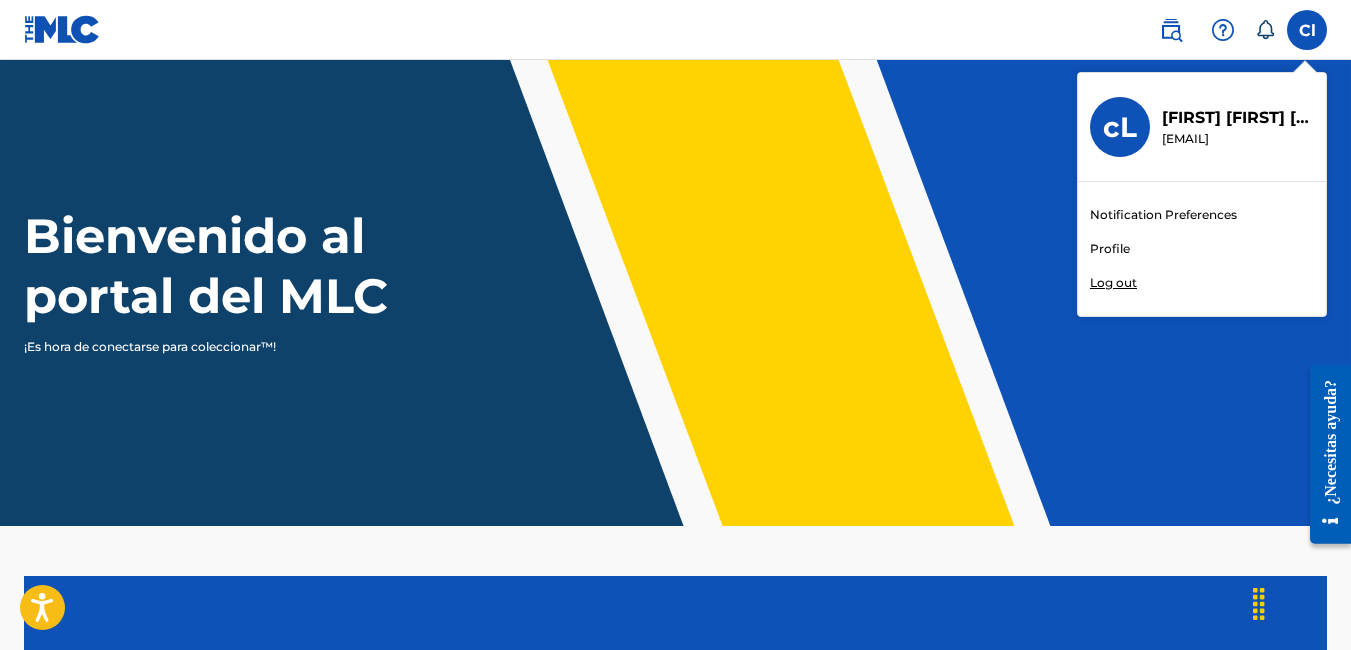 click on "Profile" at bounding box center [1110, 249] 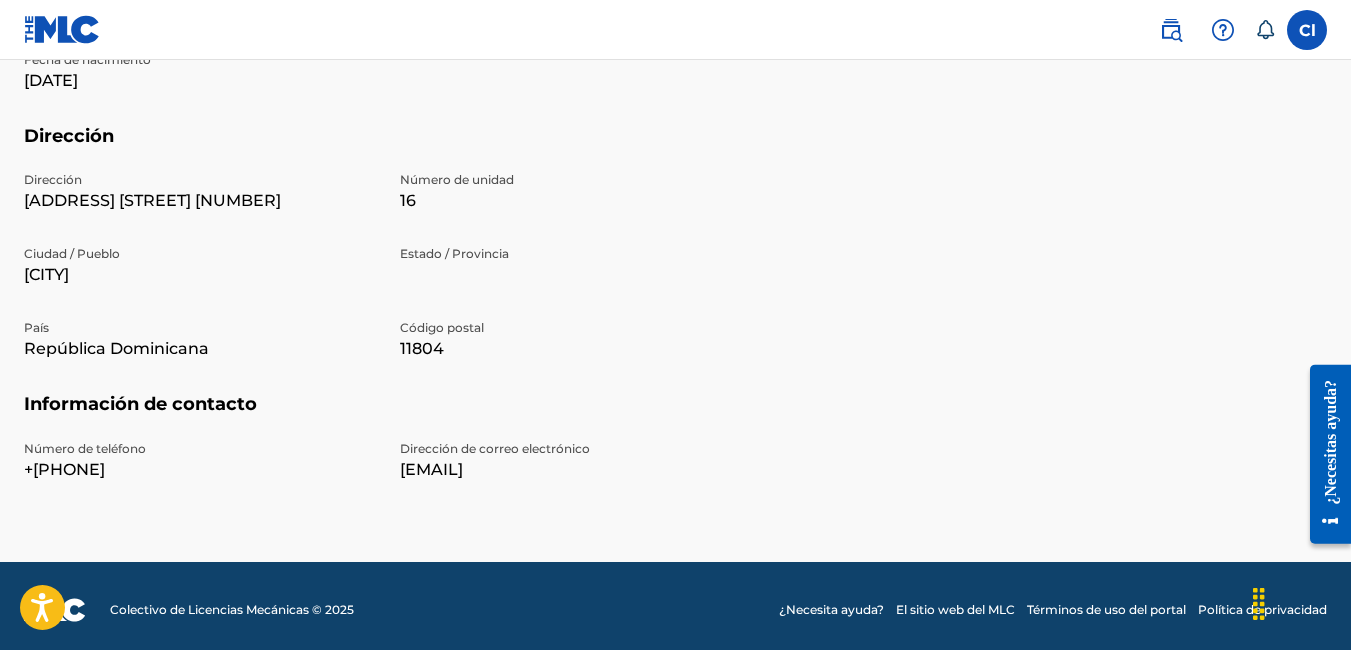 scroll, scrollTop: 723, scrollLeft: 0, axis: vertical 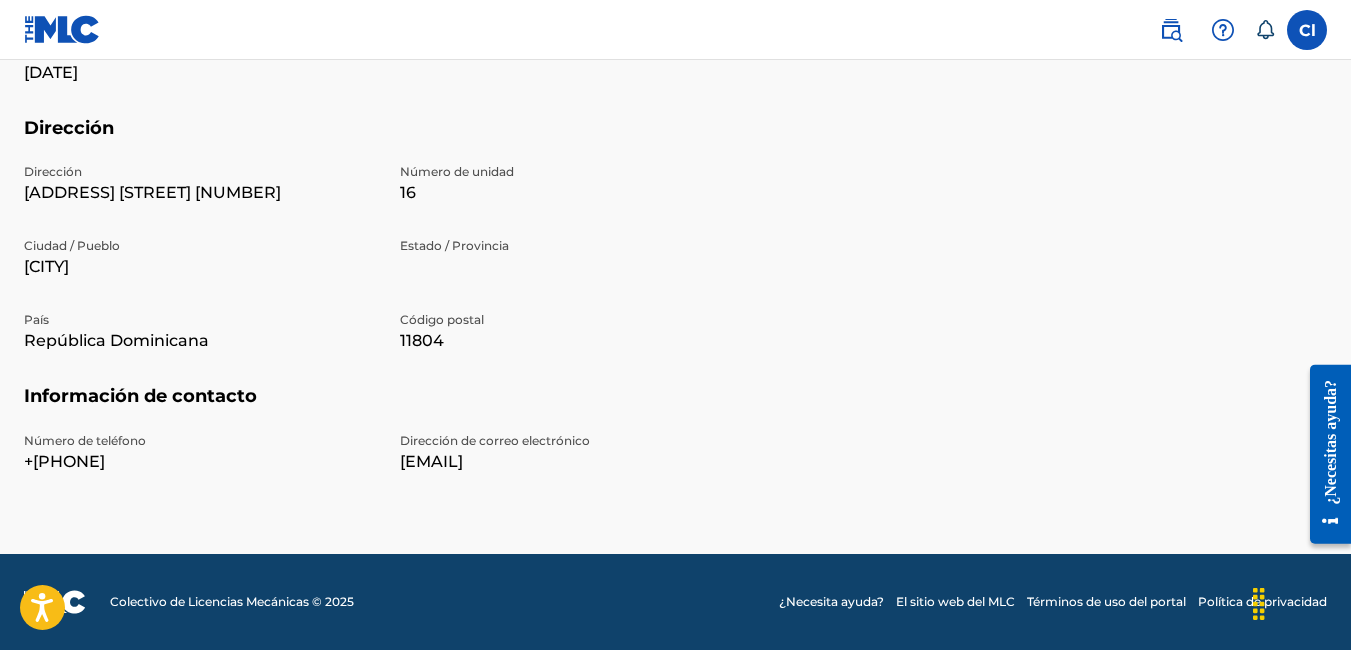 click on "Perfil Usuario Miembros Cl cristofer Lebron vargas Correo electrónico:  peliculaymasbaile@gmail.com Estado:  Rechazado Editar Información de la cuenta Contraseña ••••••••••••••• Cambiar contraseña Estado de verificación:  Rechazado Verifique ? Información del usuario Nombre Cristofer Apellido Lebron Vargas Fecha de nacimiento 21 de mayo de 1999 Dirección Dirección Urbanizacion Fernandez Oriental Calle Ajandraz Echarria 16 Número de unidad 16 Ciudad / Pueblo santo domimgo este Estado / Provincia País República Dominicana Código postal 11804 Información de contacto Número de teléfono +1809-371-0310 Dirección de correo electrónico peliculaymasbaile@gmail.com" at bounding box center (675, -43) 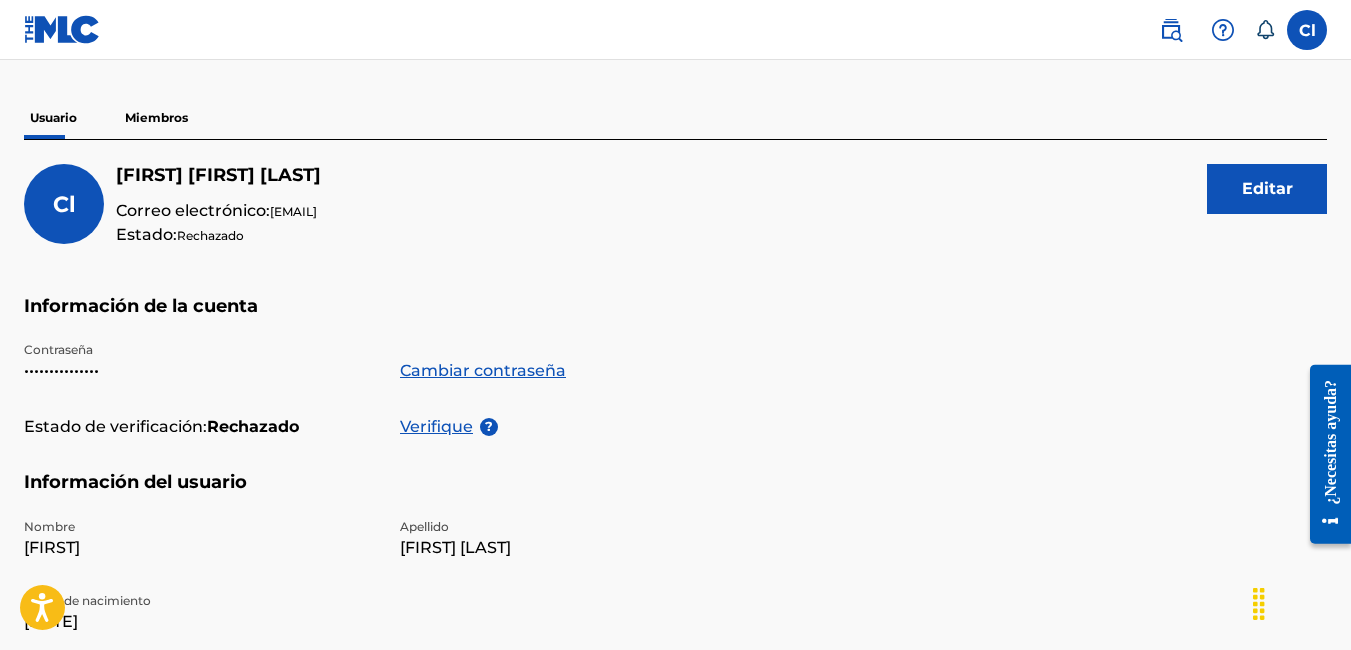 scroll, scrollTop: 83, scrollLeft: 0, axis: vertical 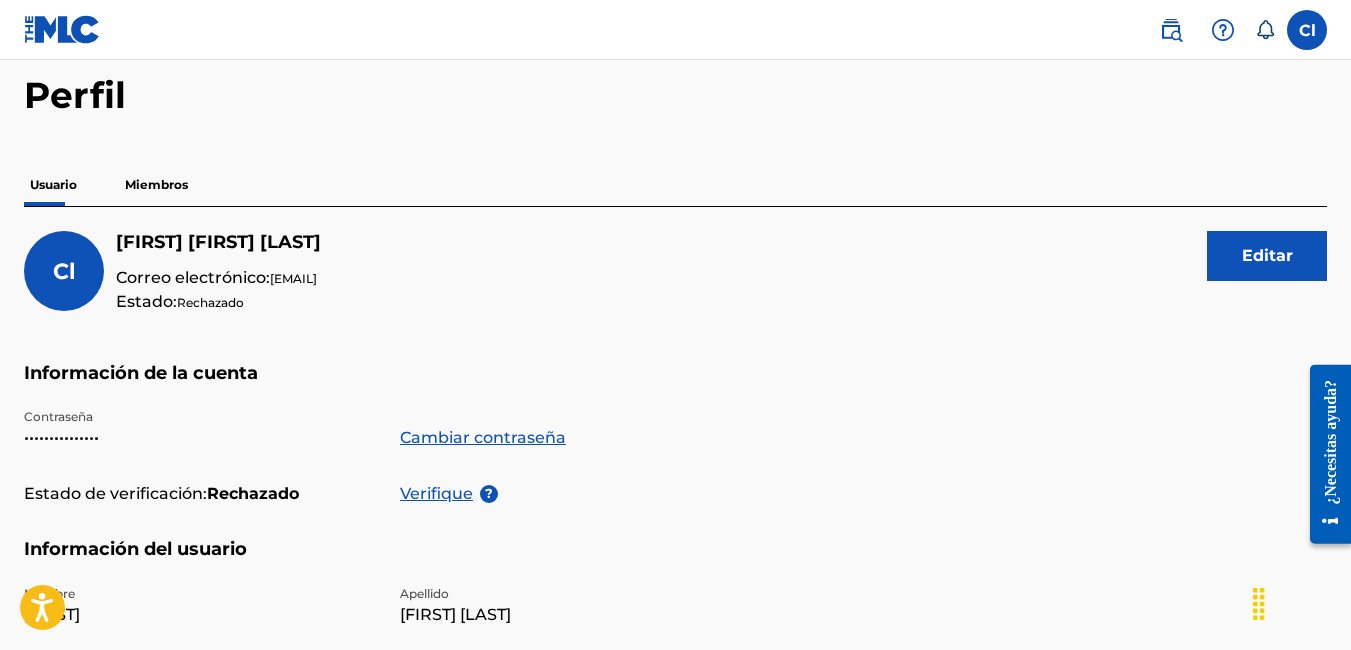 click on "Editar" at bounding box center [1267, 256] 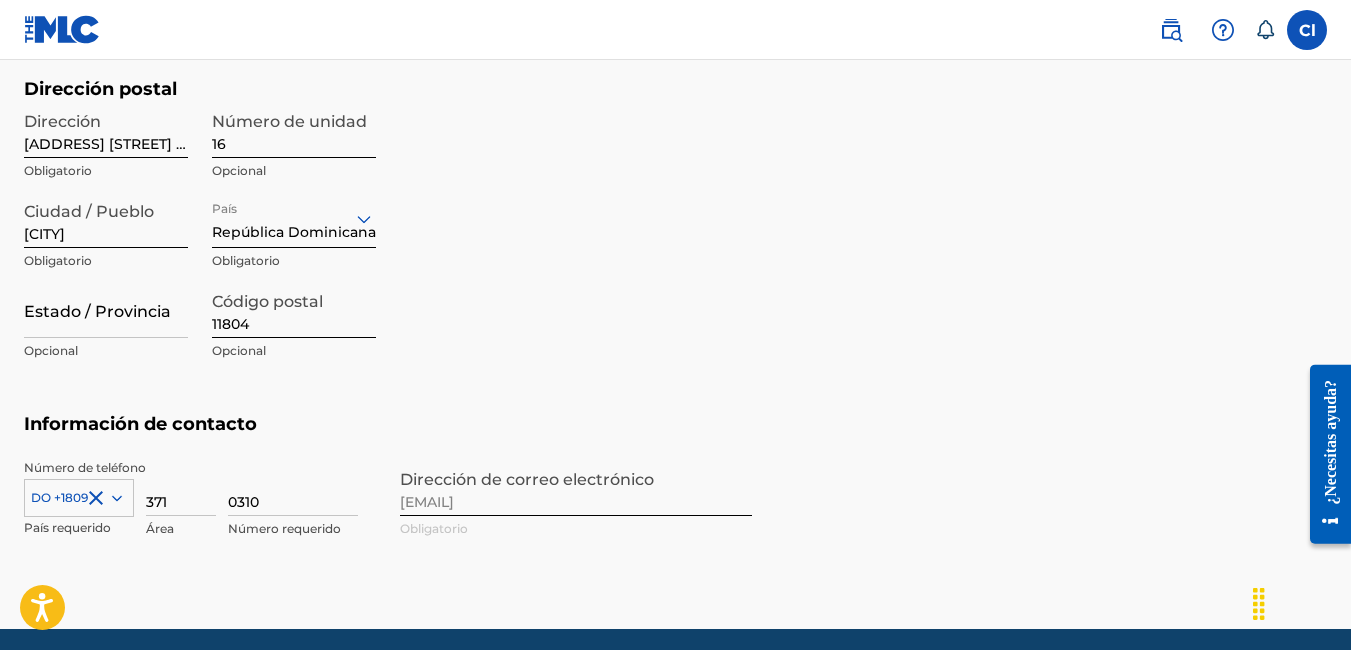 scroll, scrollTop: 883, scrollLeft: 0, axis: vertical 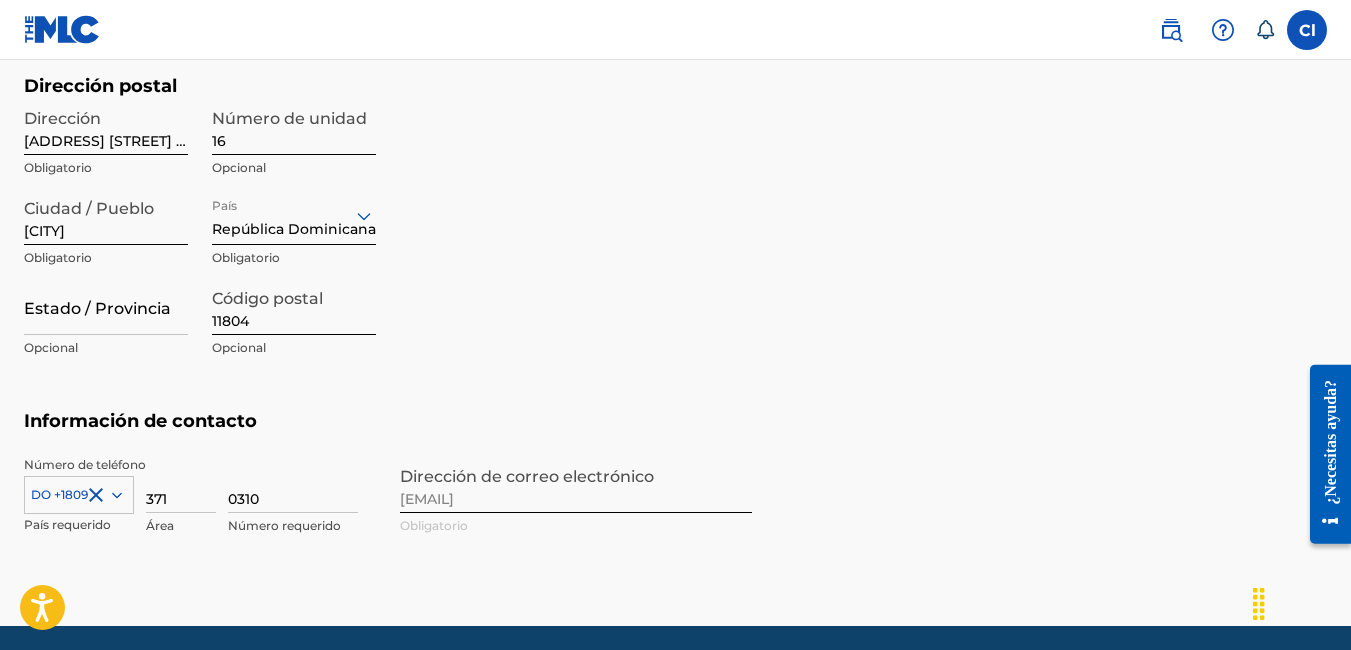 click on "371" at bounding box center (181, 484) 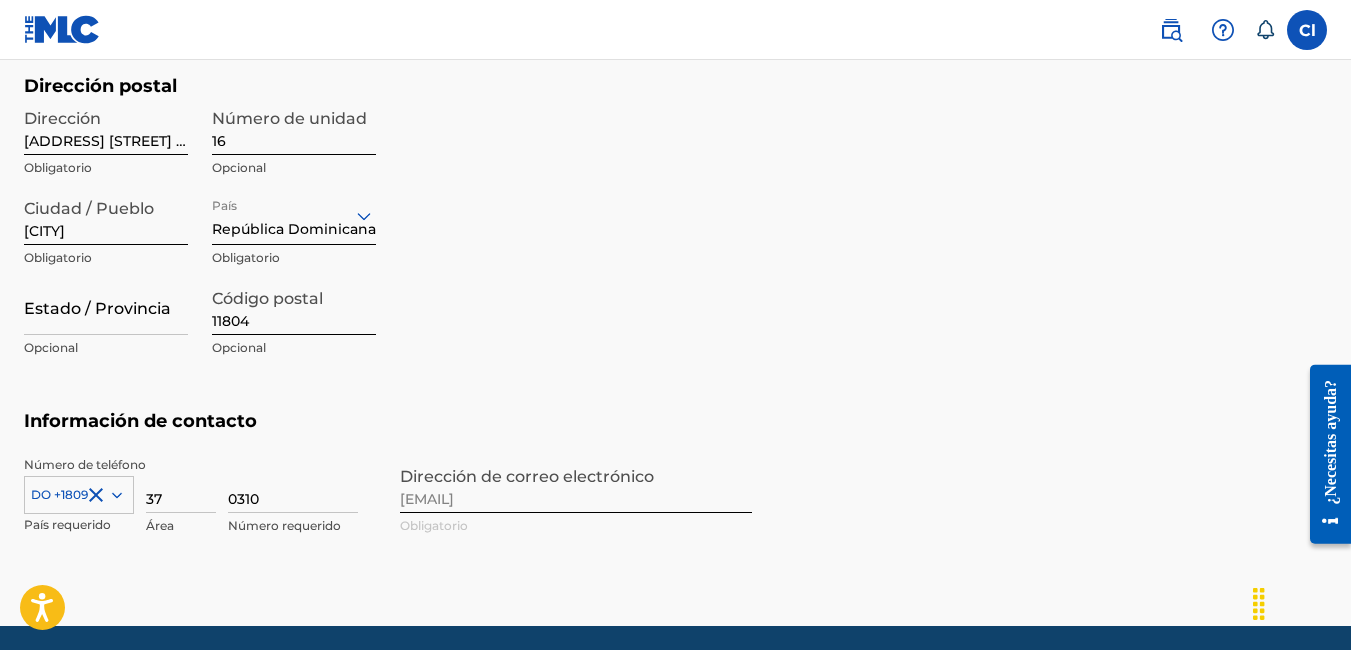 type on "3" 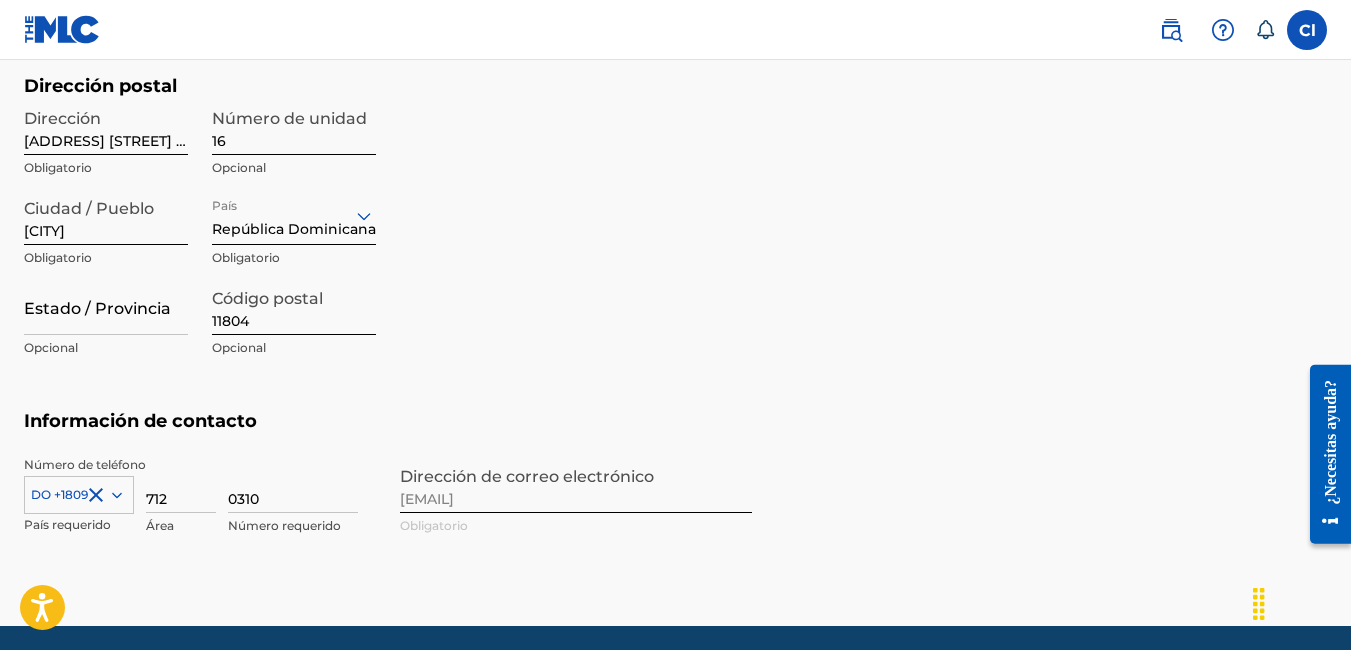 scroll, scrollTop: 314, scrollLeft: 0, axis: vertical 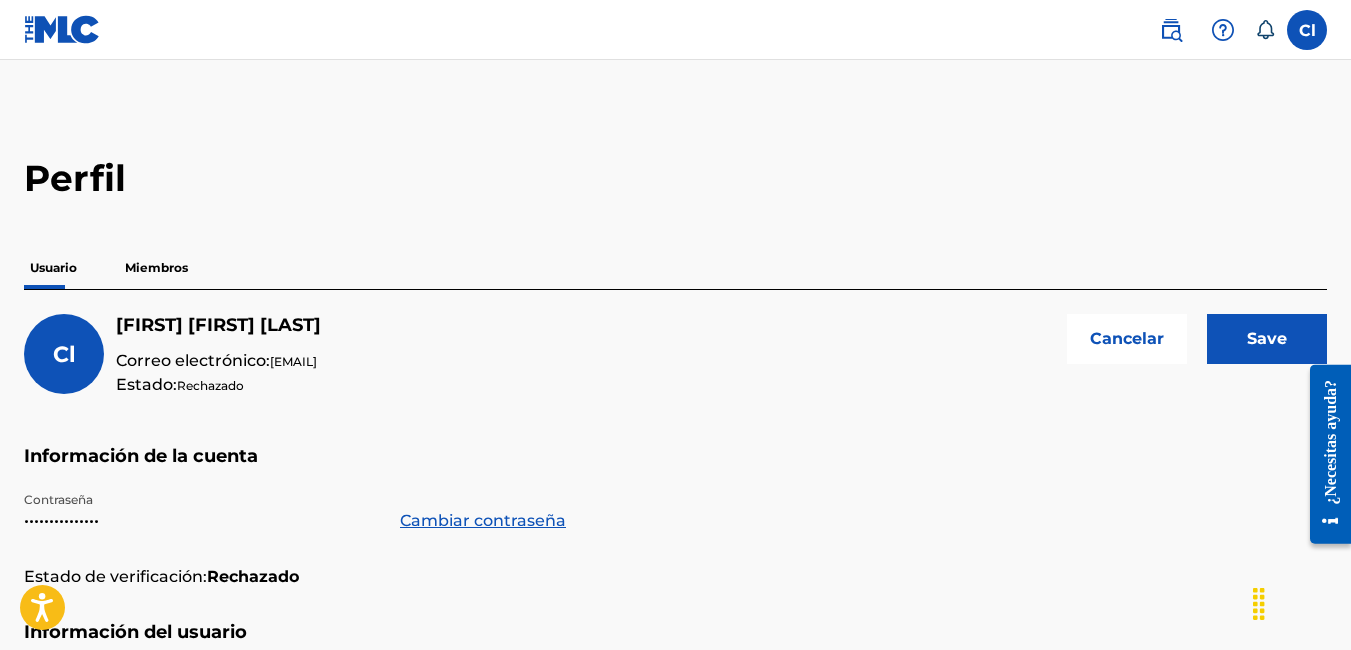 type on "712" 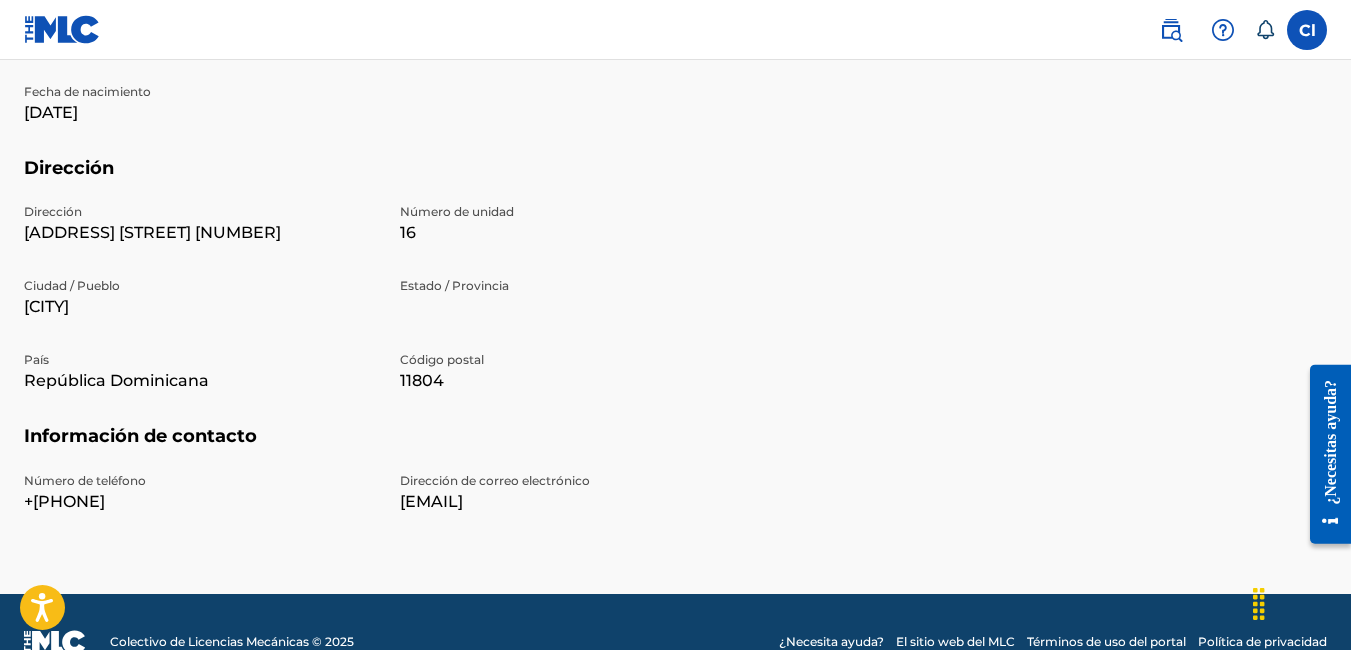 scroll, scrollTop: 723, scrollLeft: 0, axis: vertical 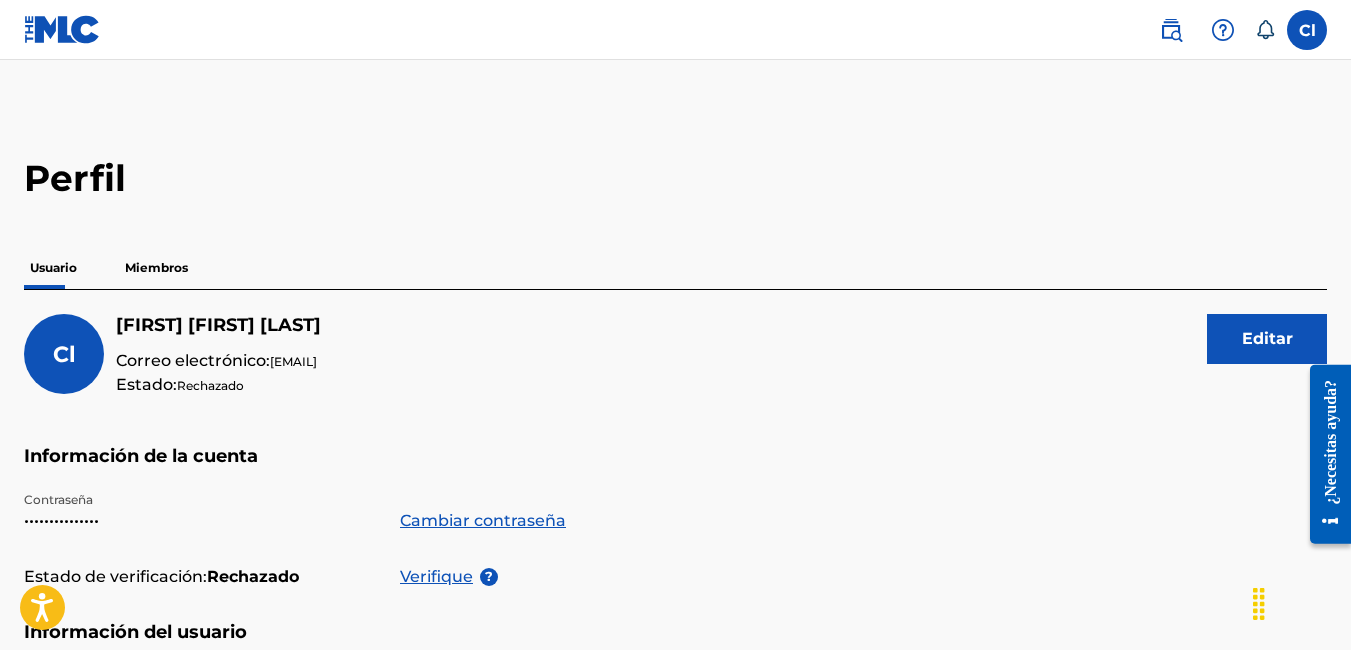 click 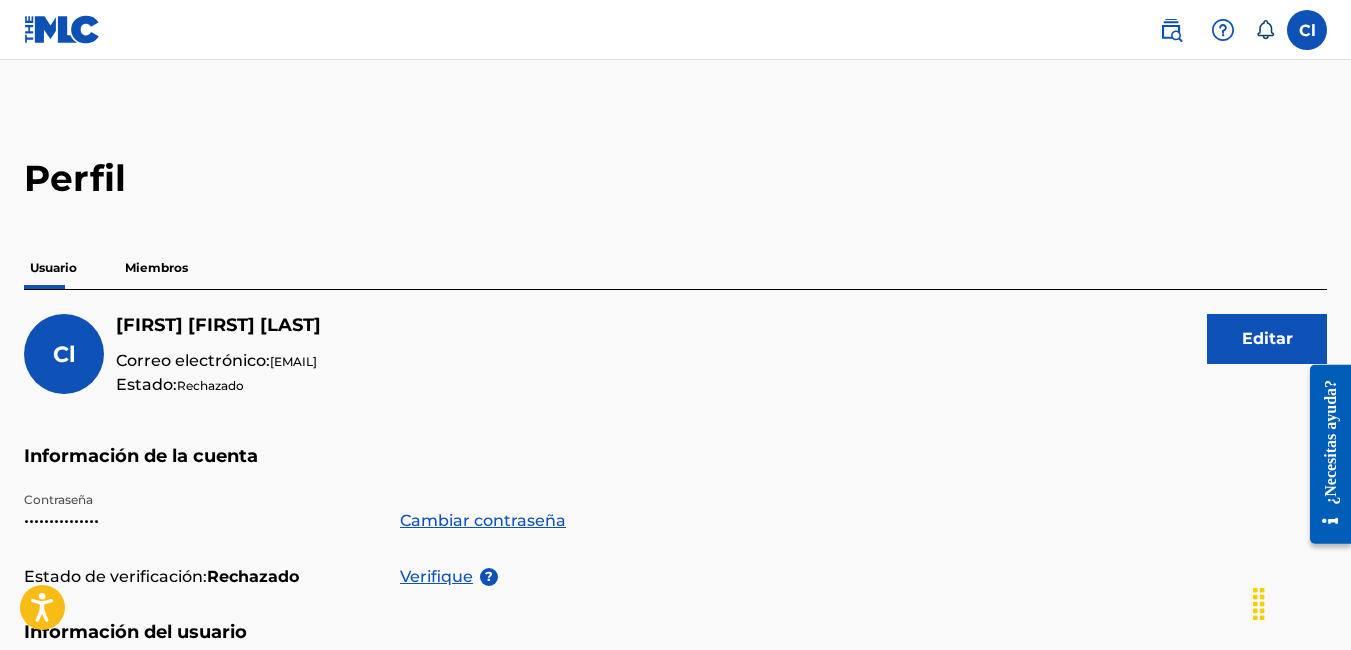 click at bounding box center [1307, 30] 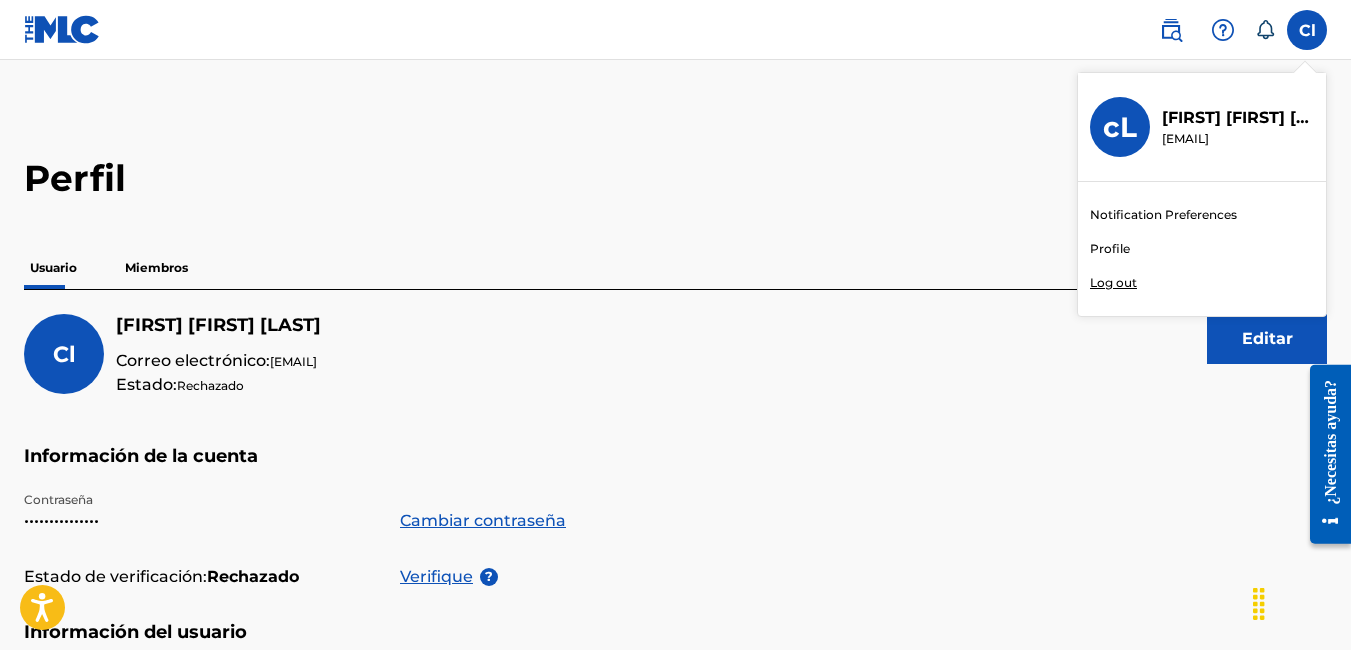 click on "Notification Preferences" at bounding box center [1163, 215] 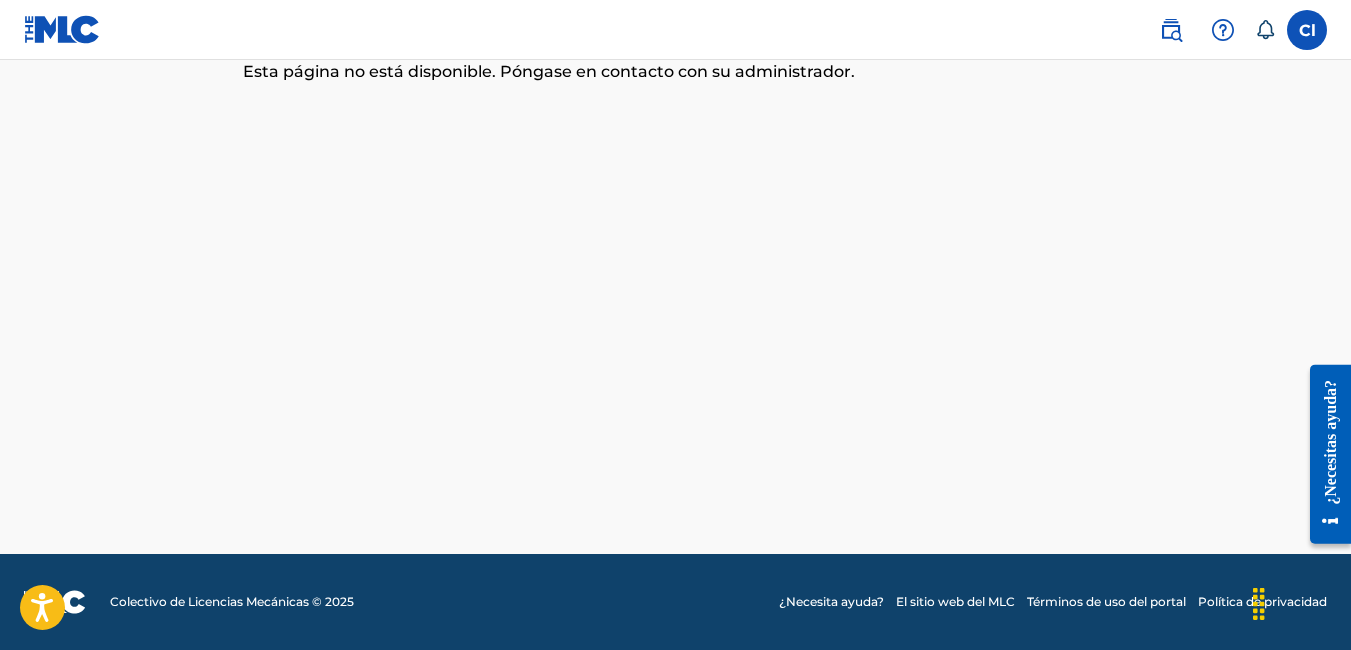click at bounding box center (1307, 30) 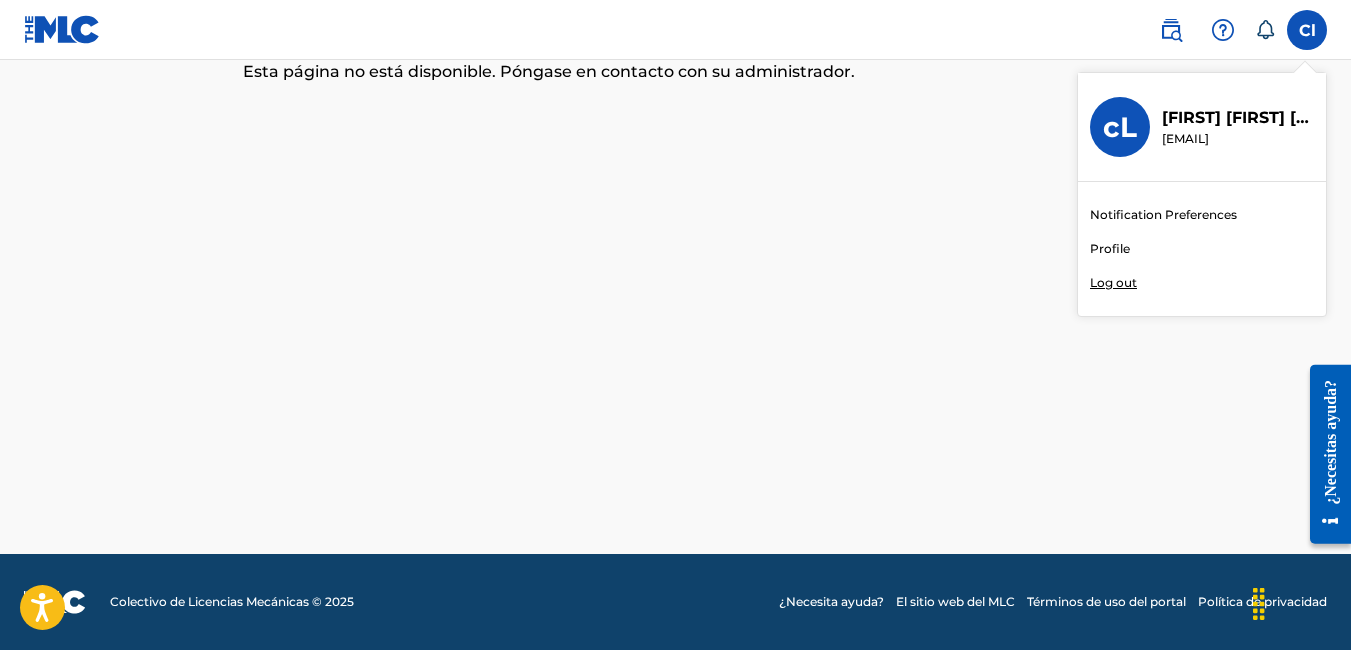 click on "Profile" at bounding box center [1110, 249] 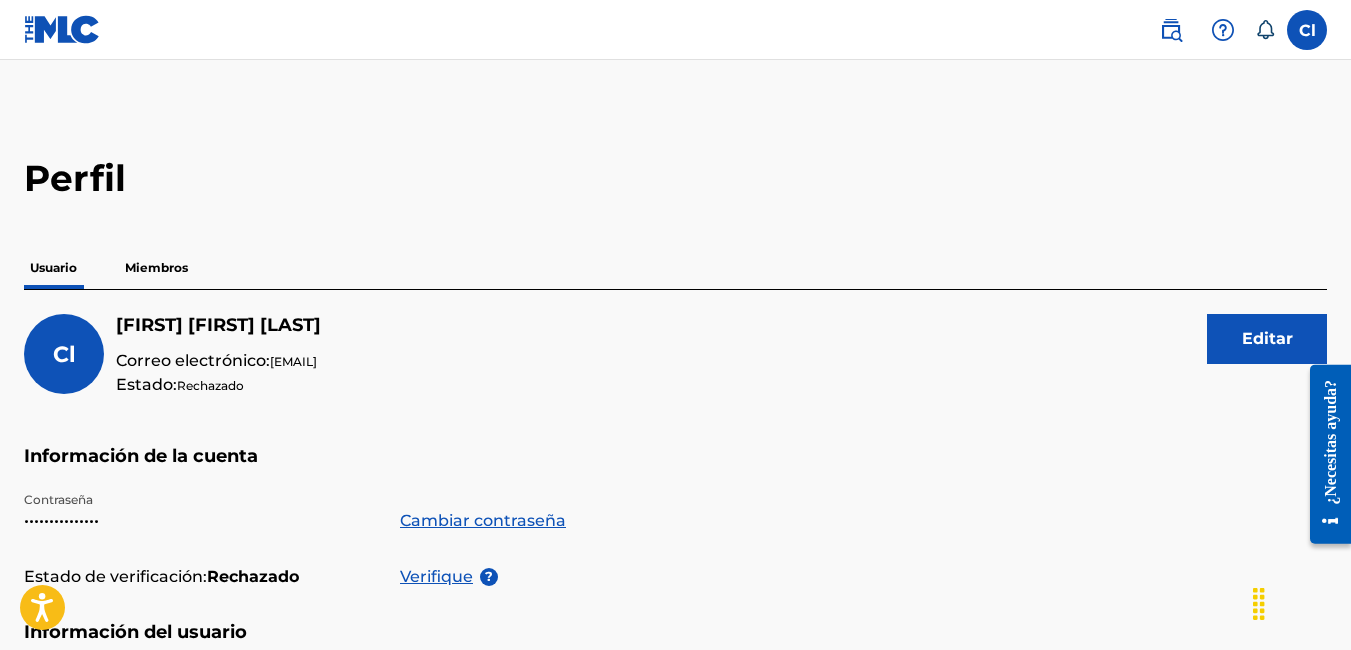 scroll, scrollTop: 569, scrollLeft: 0, axis: vertical 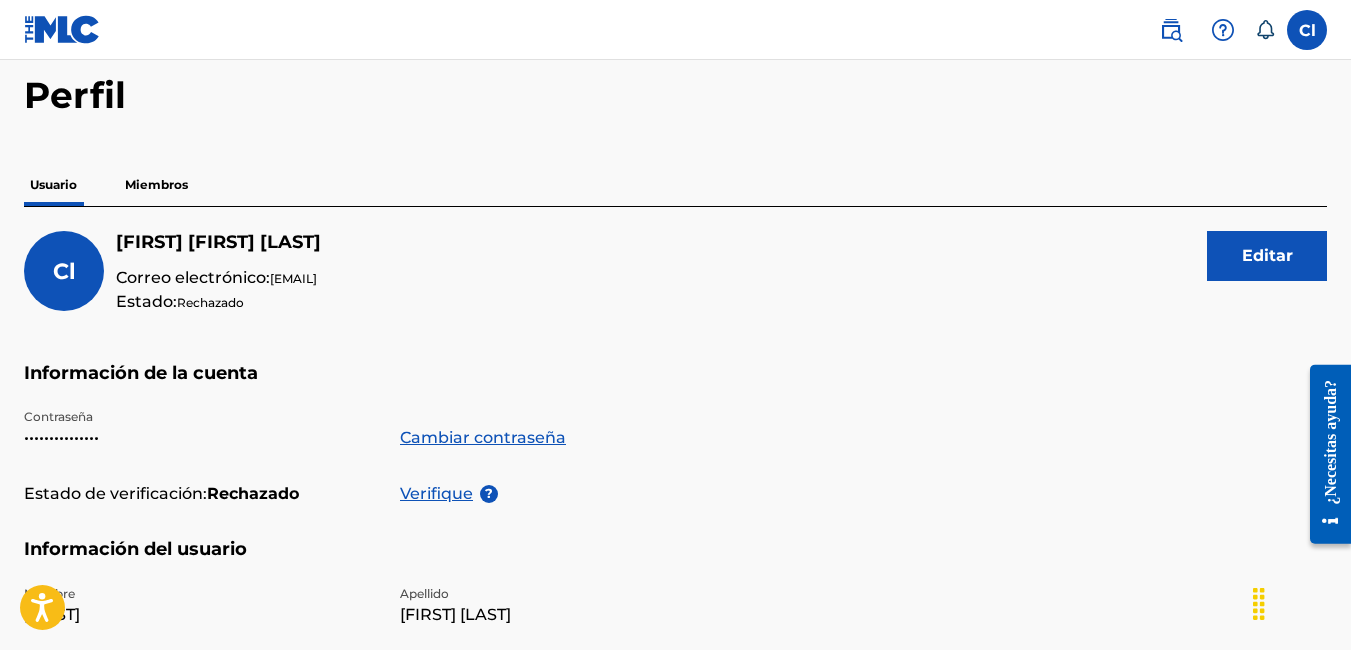 click at bounding box center (62, 29) 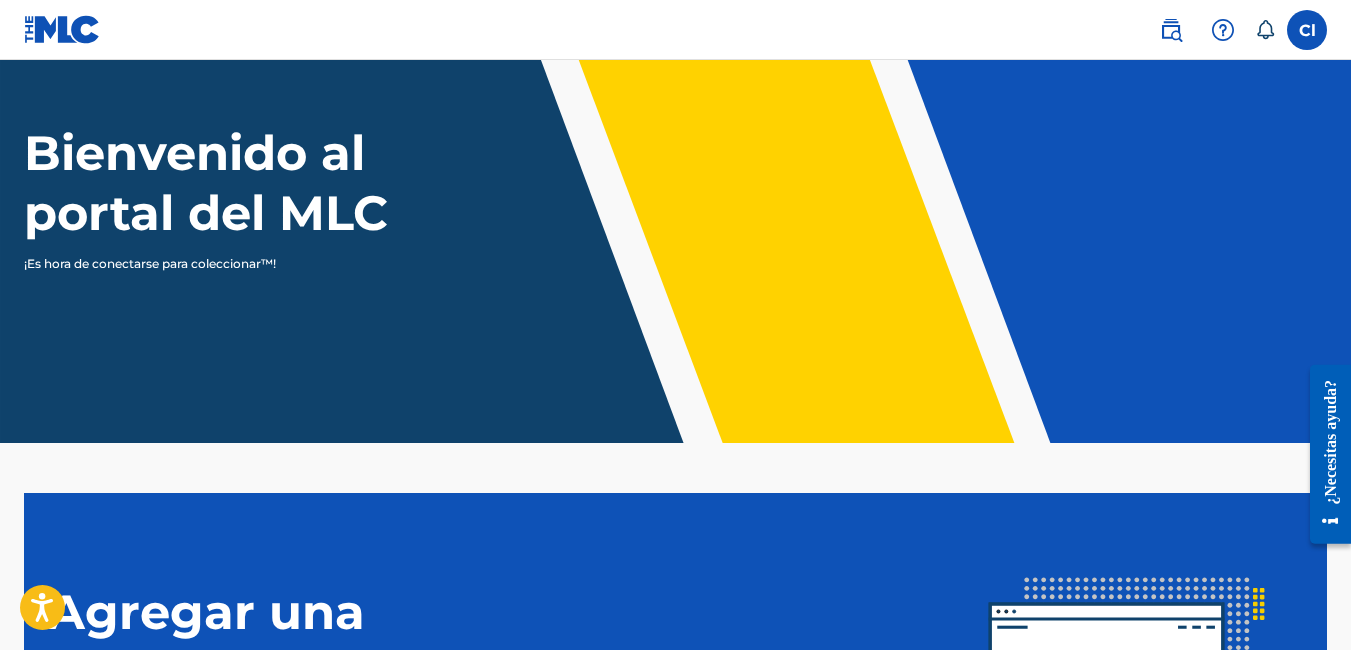 scroll, scrollTop: 0, scrollLeft: 0, axis: both 